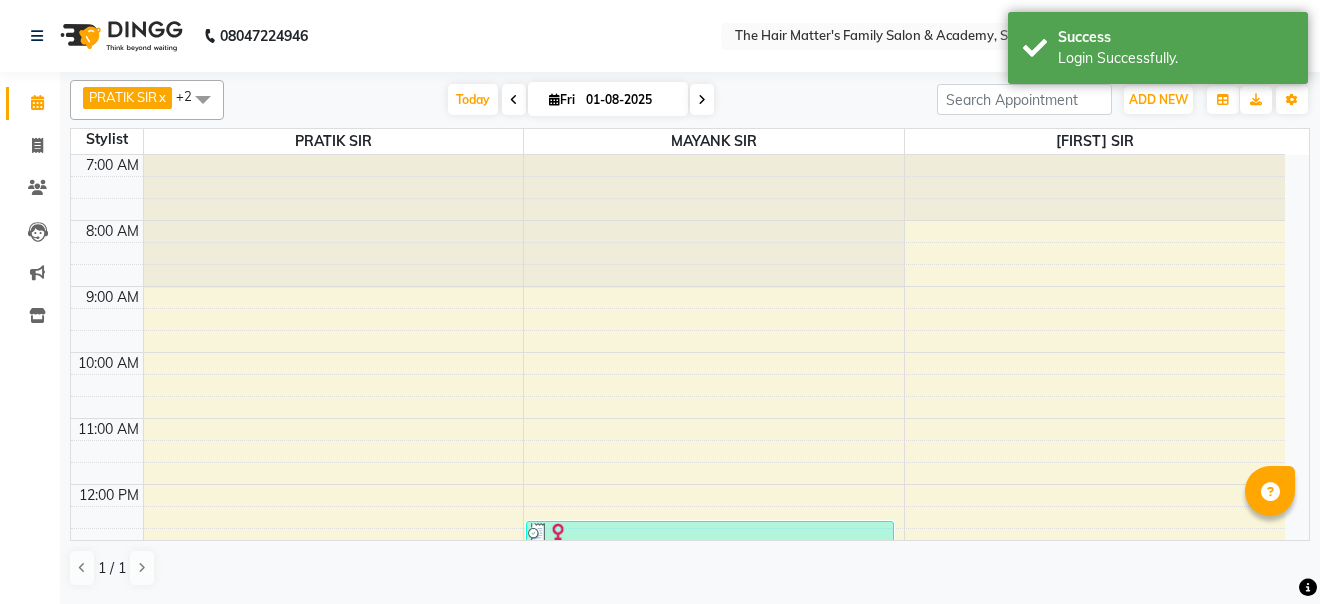 scroll, scrollTop: 0, scrollLeft: 0, axis: both 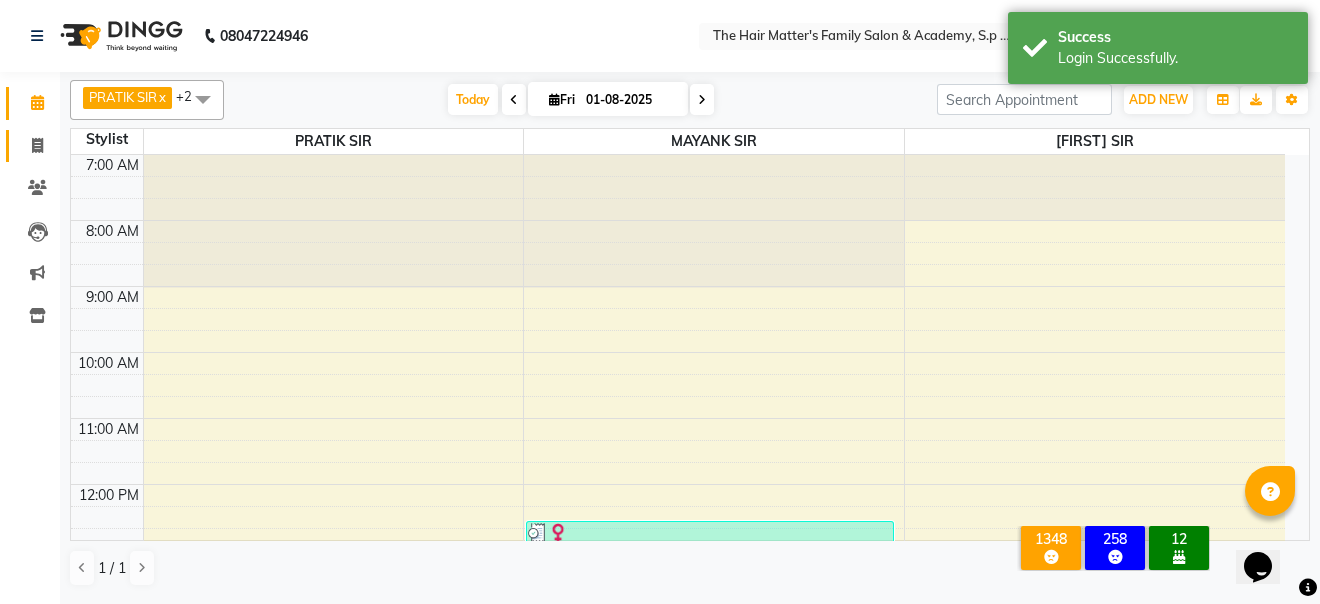 click 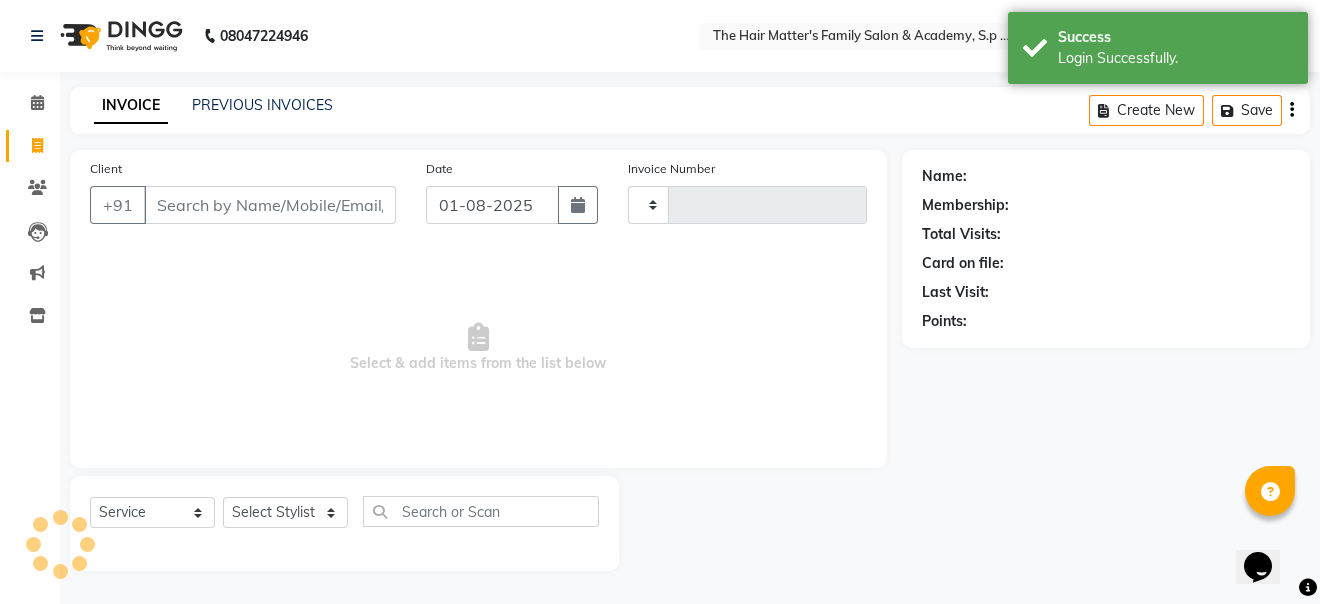 click on "INVOICE PREVIOUS INVOICES Create New   Save" 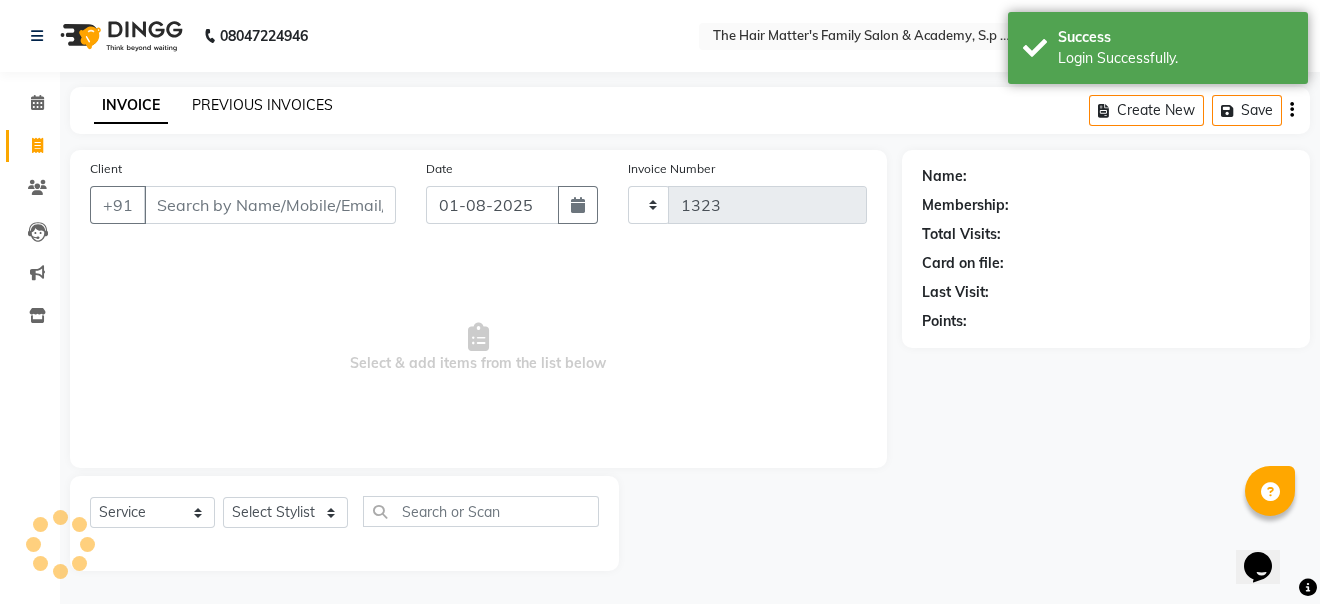 click on "PREVIOUS INVOICES" 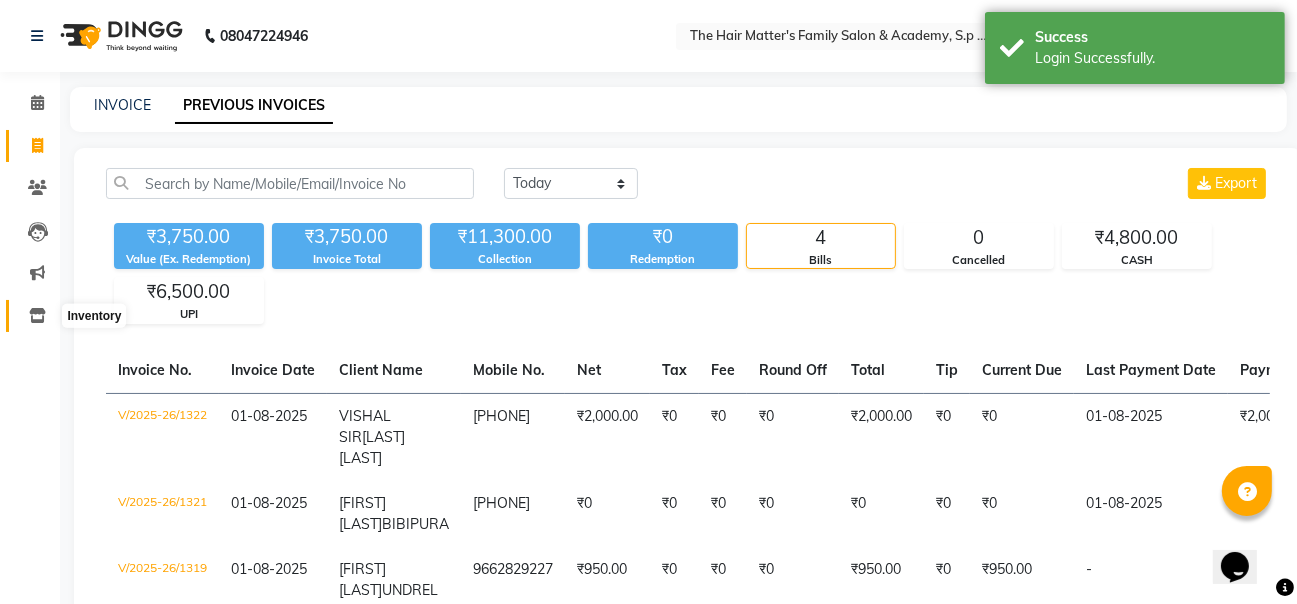 click 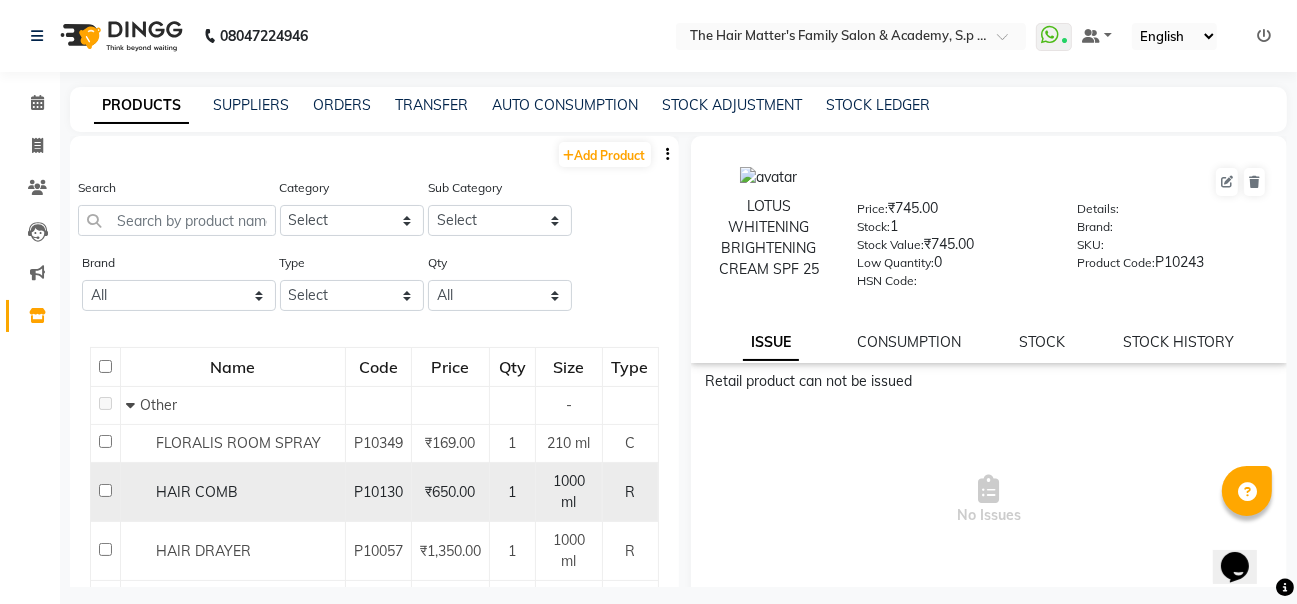 click on "HAIR COMB" 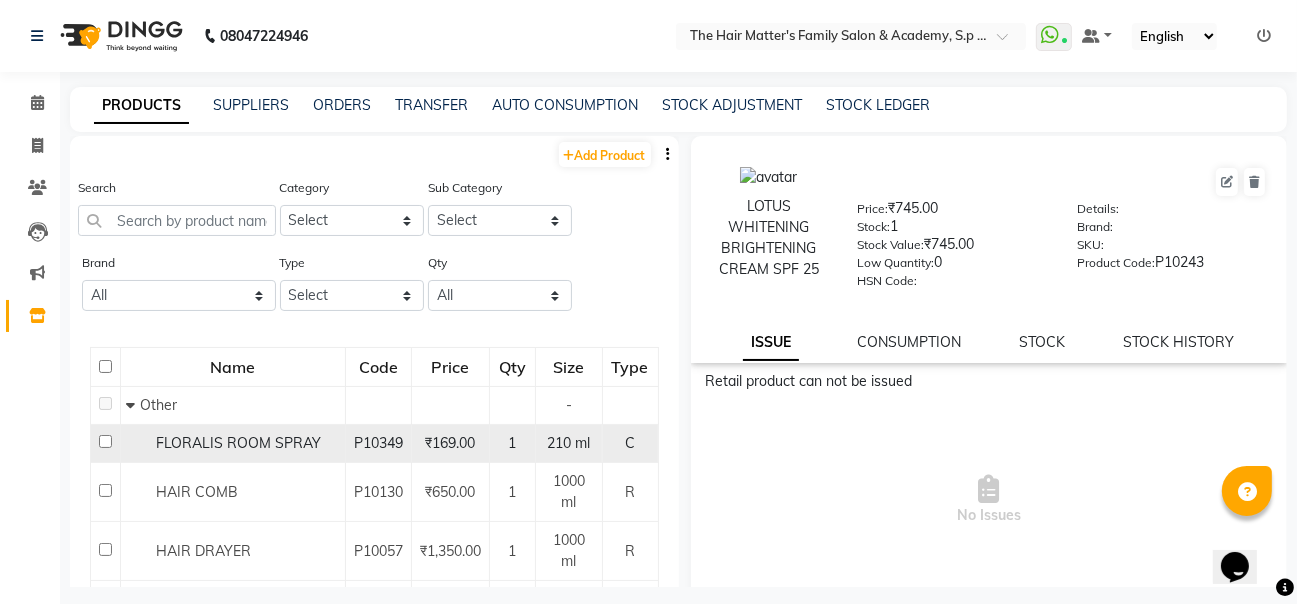 click on "FLORALIS ROOM SPRAY" 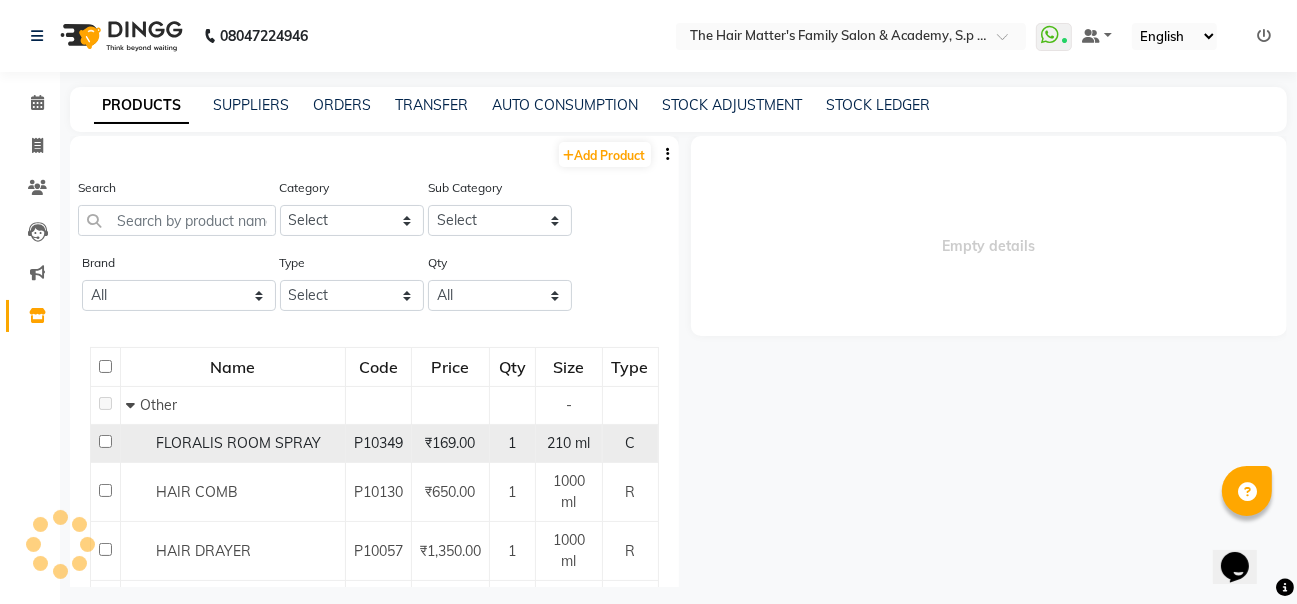 select 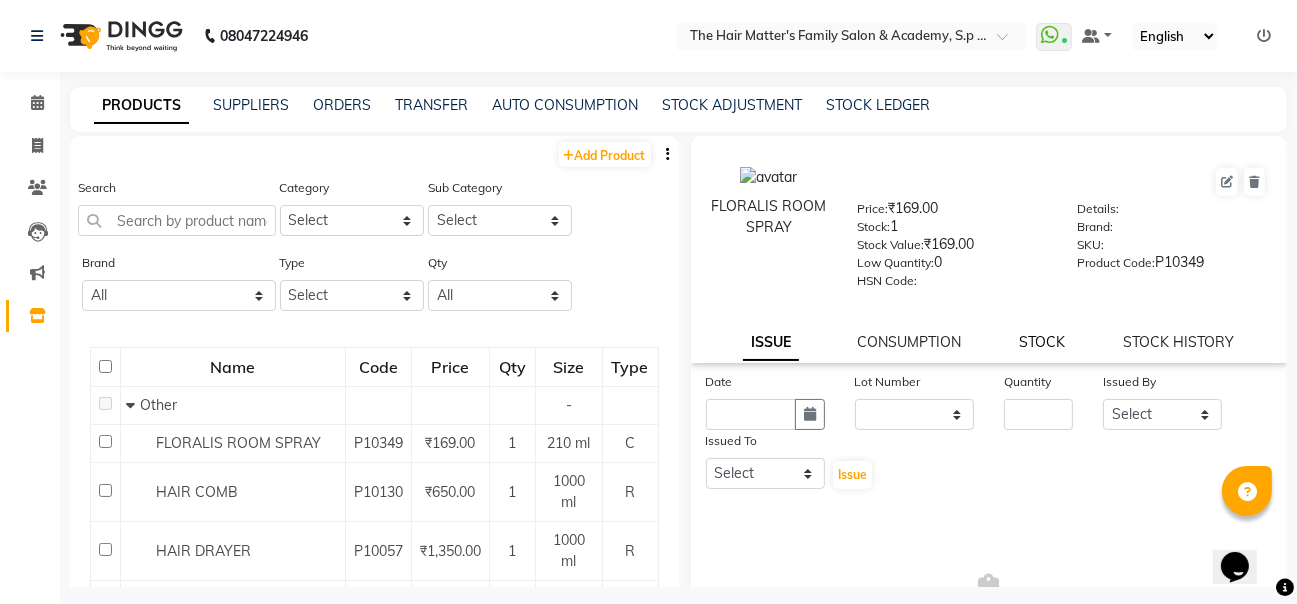 click on "STOCK" 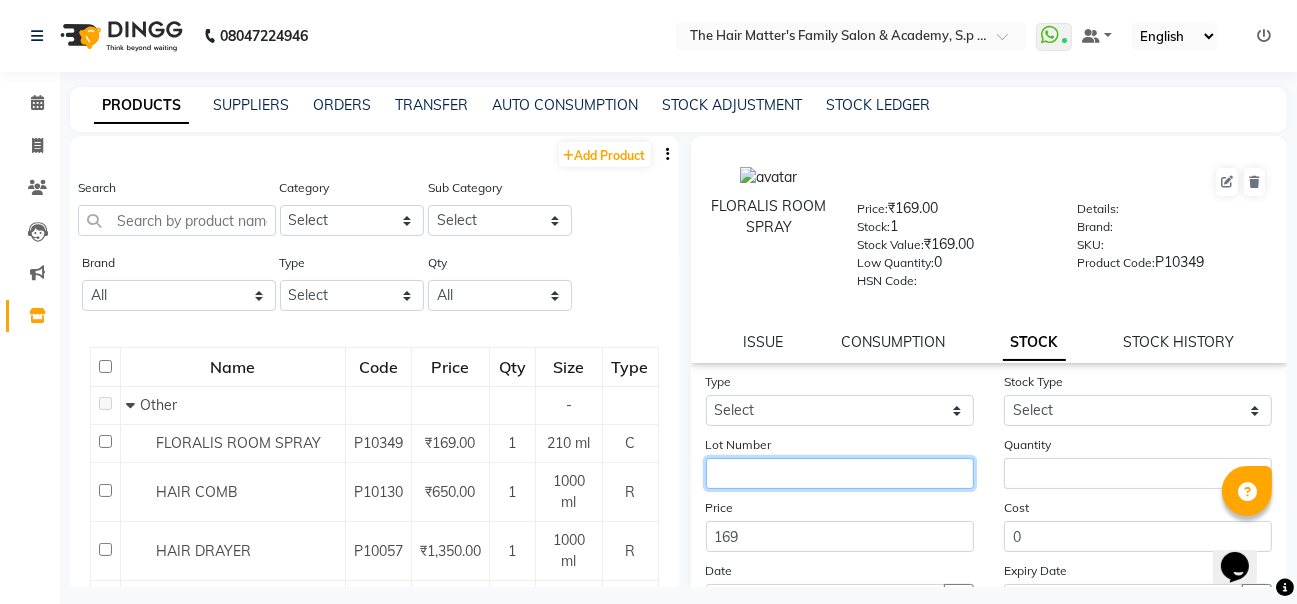 click 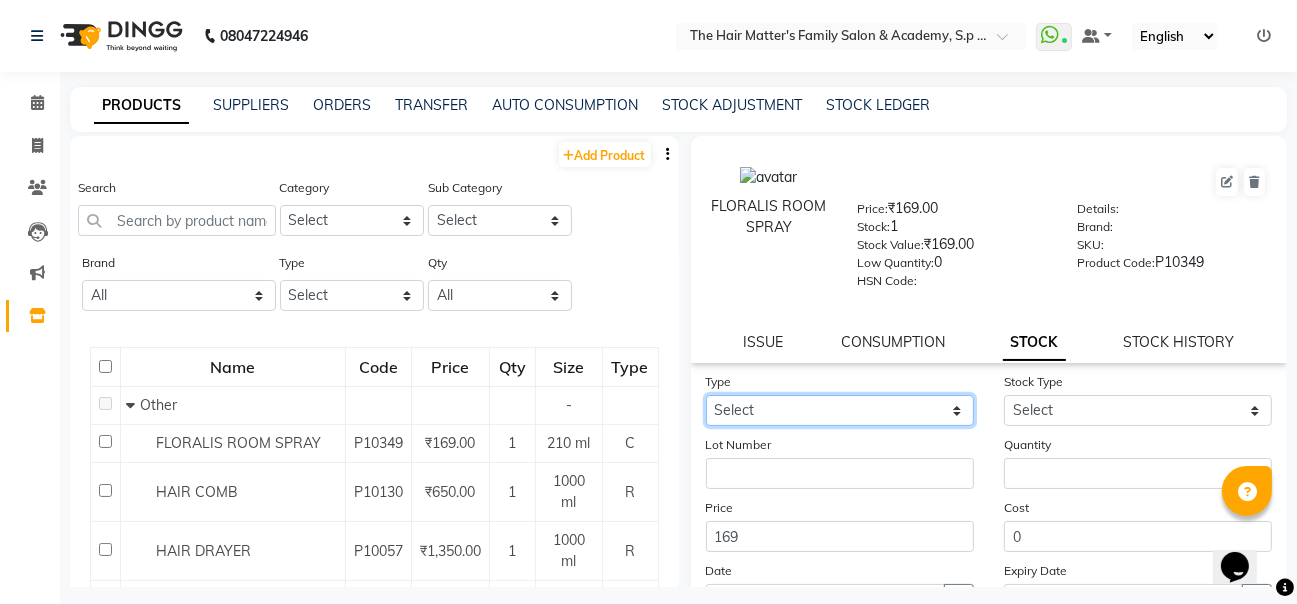 click on "Select In Out" 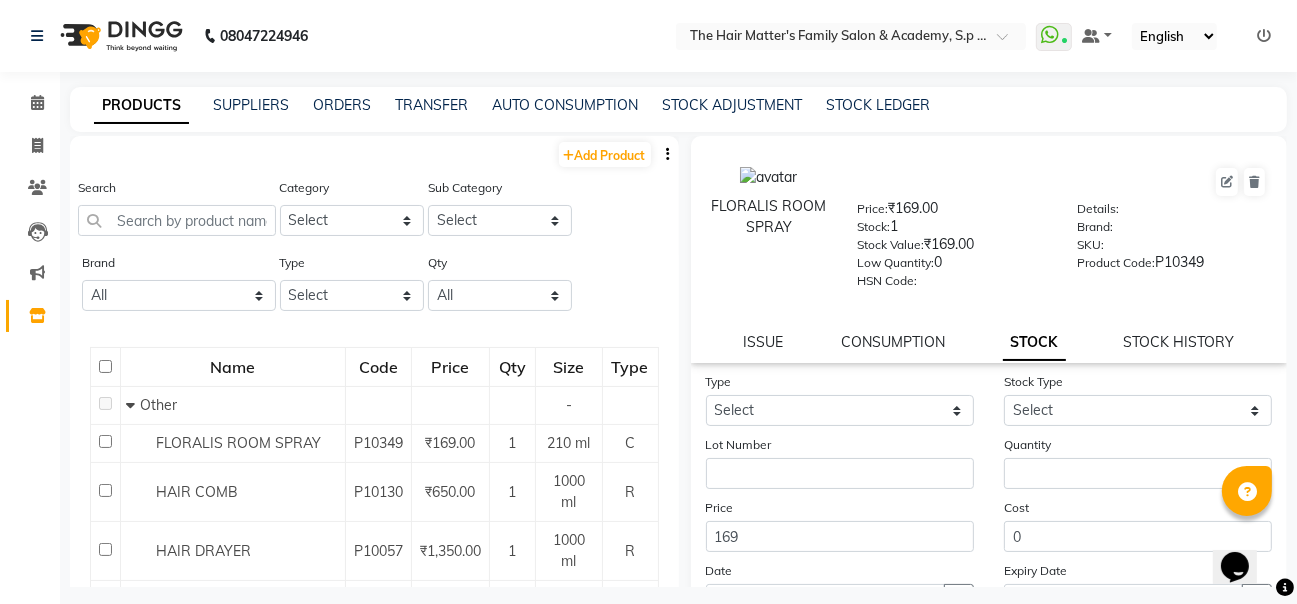 click on "Clients" 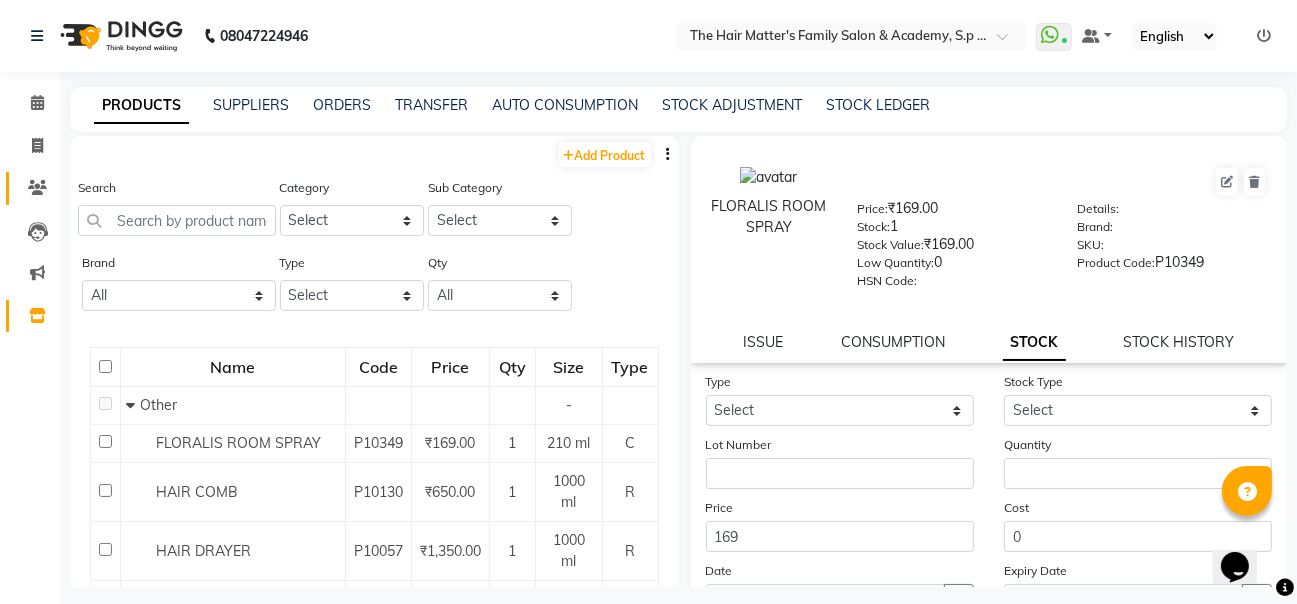 click on "Clients" 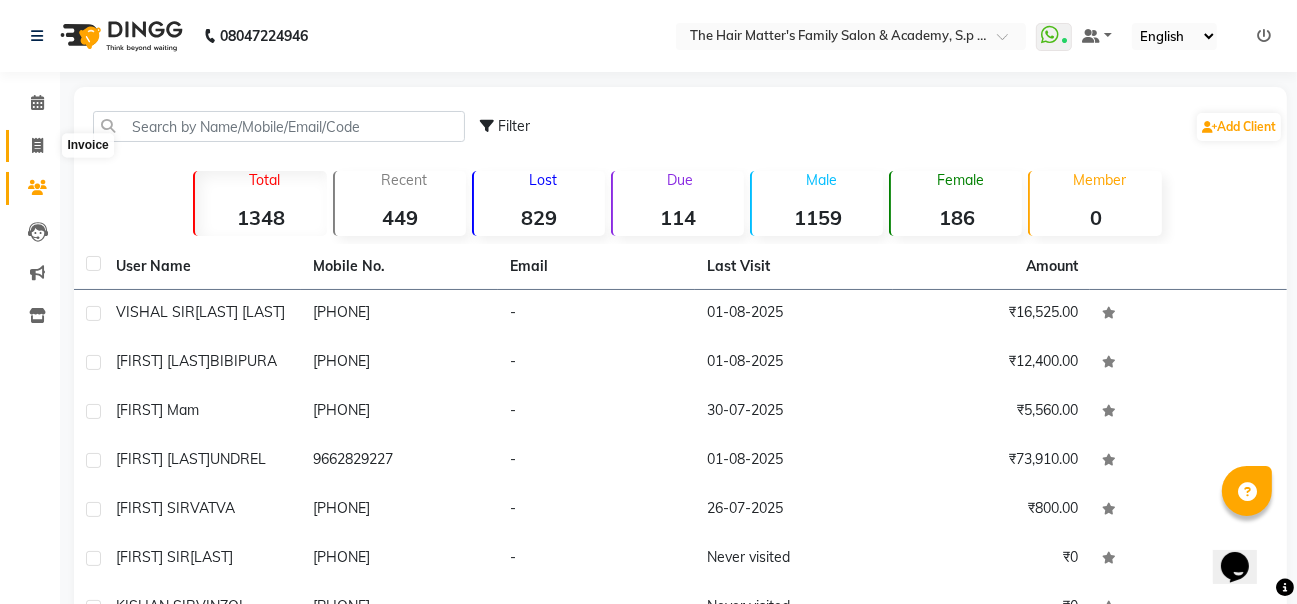 click 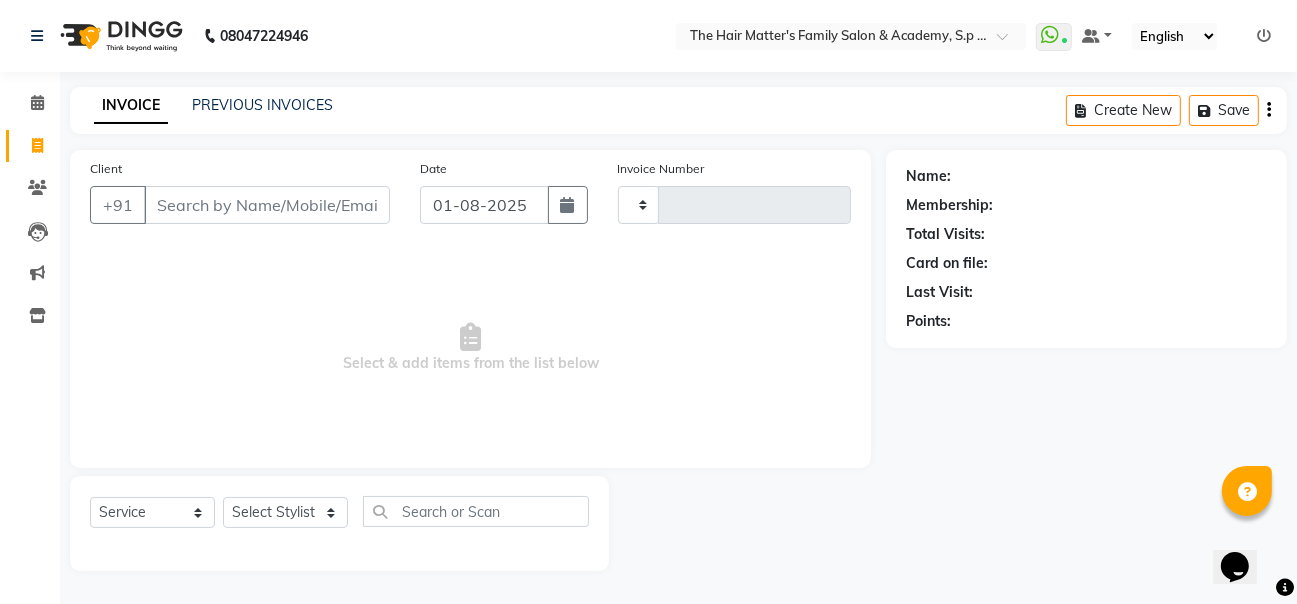 type on "1323" 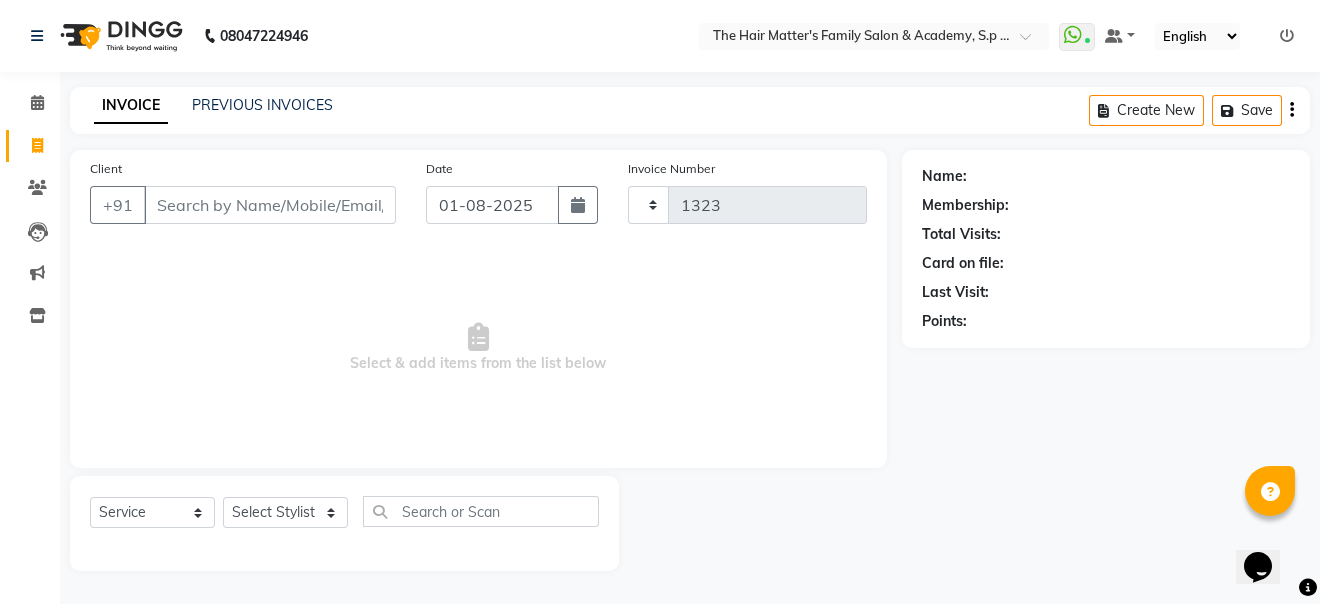select on "5980" 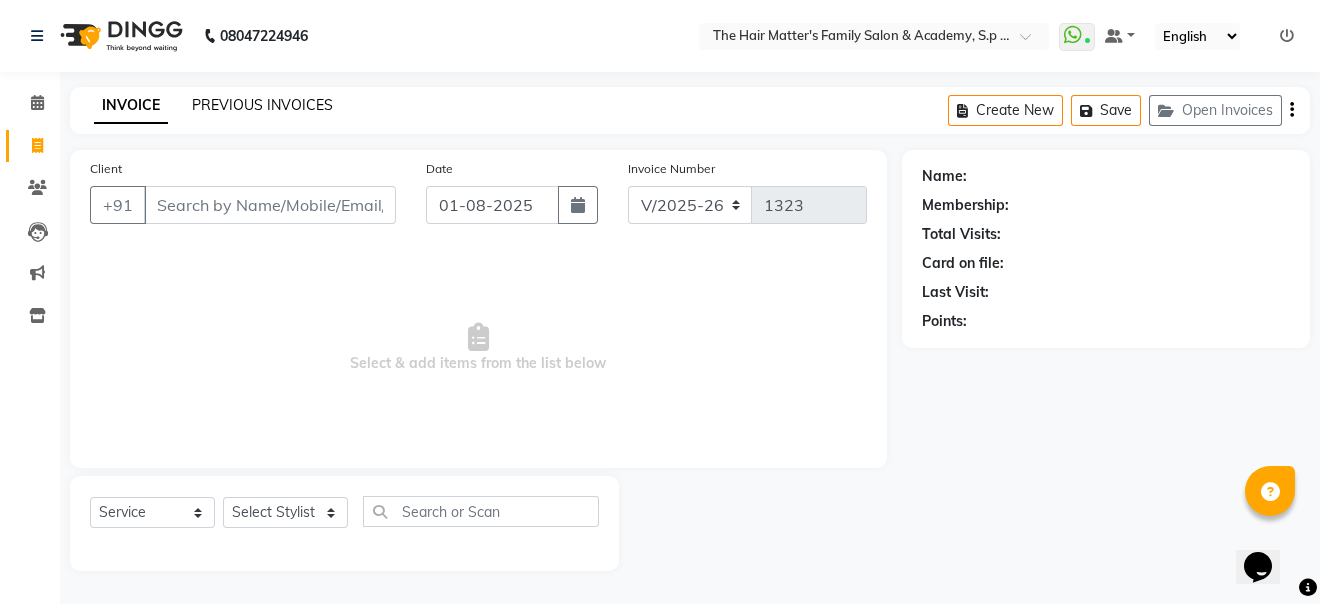 click on "PREVIOUS INVOICES" 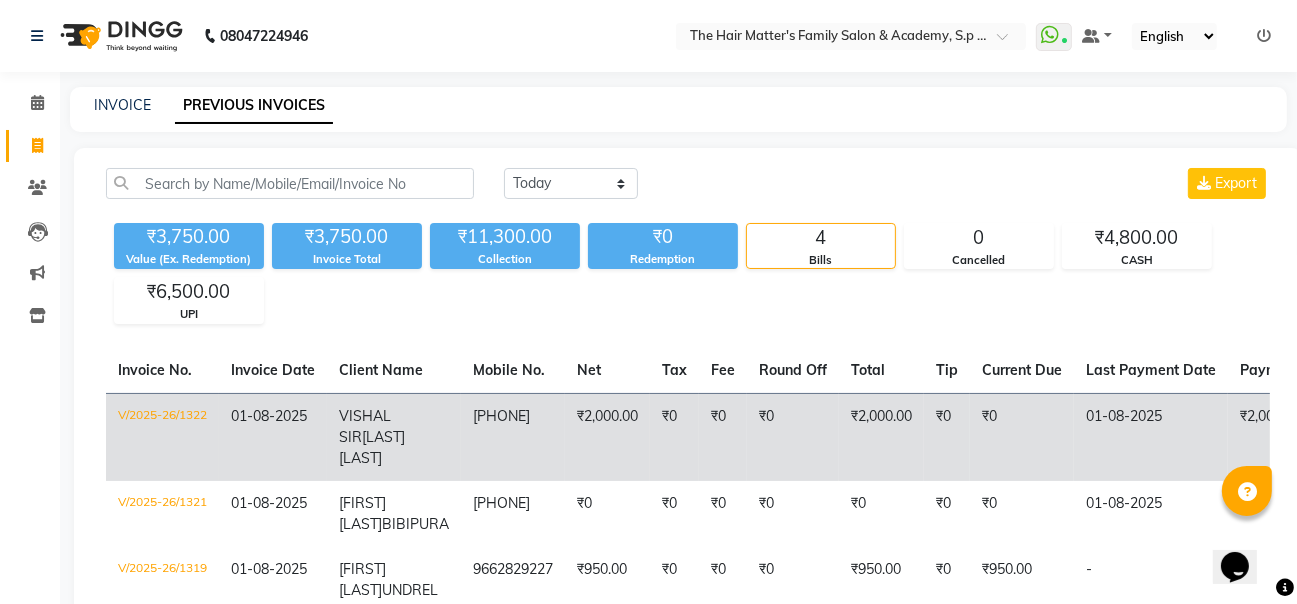 click on "₹2,000.00" 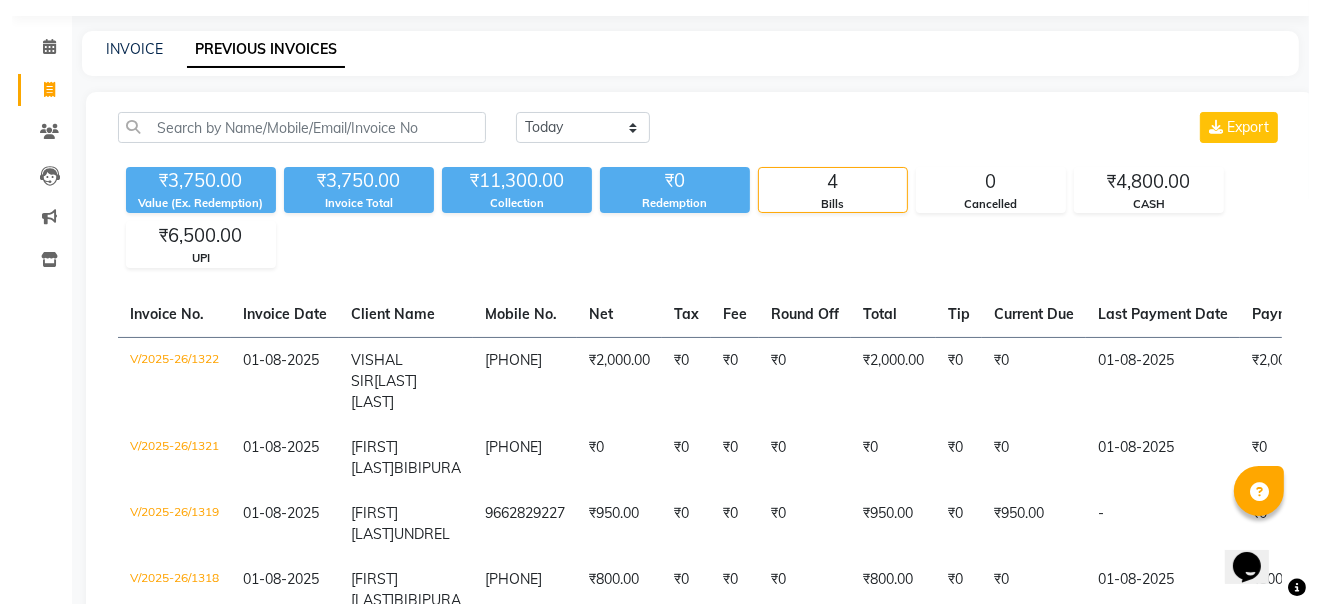 scroll, scrollTop: 0, scrollLeft: 0, axis: both 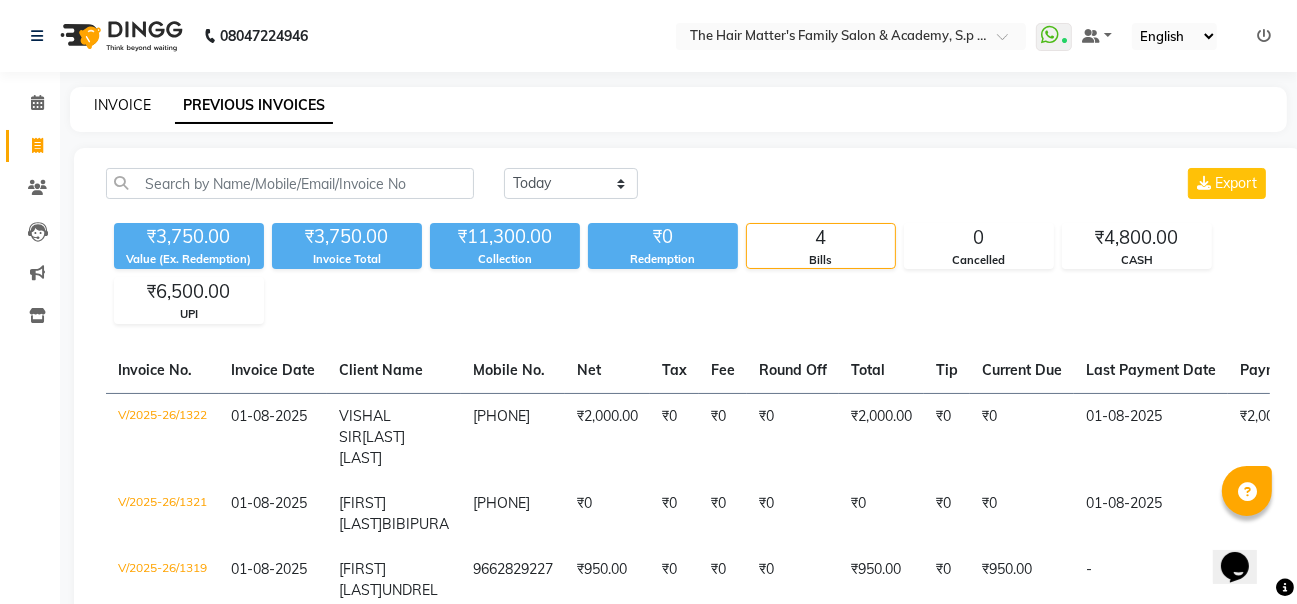 click on "INVOICE" 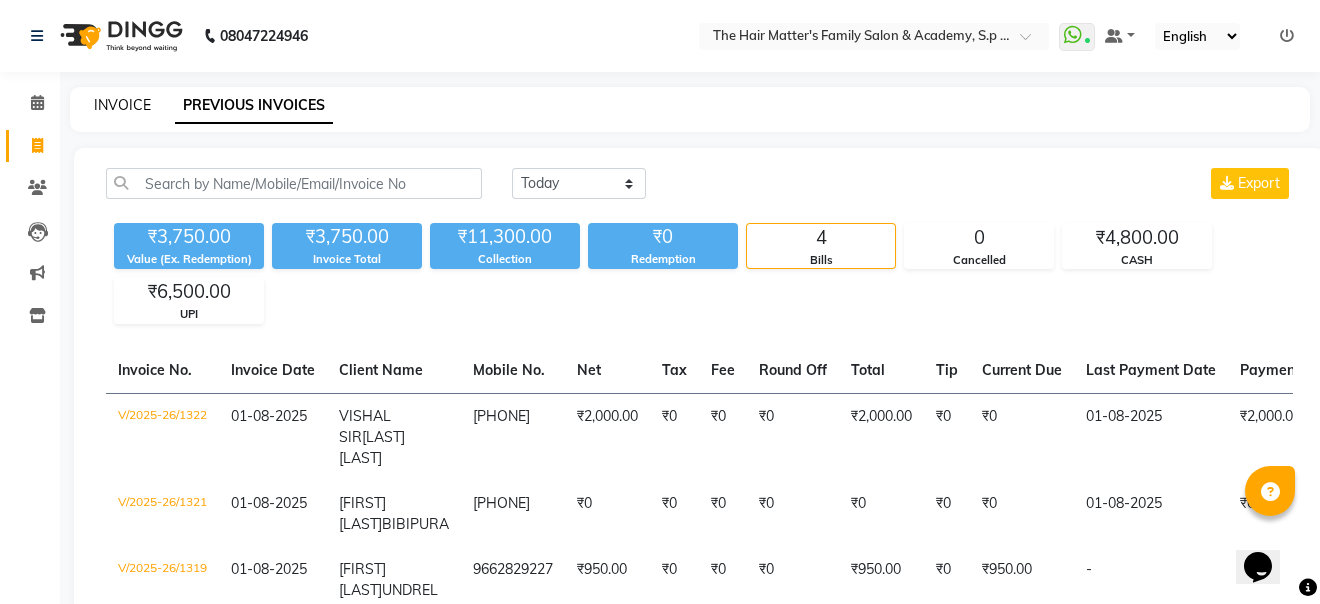 select on "5980" 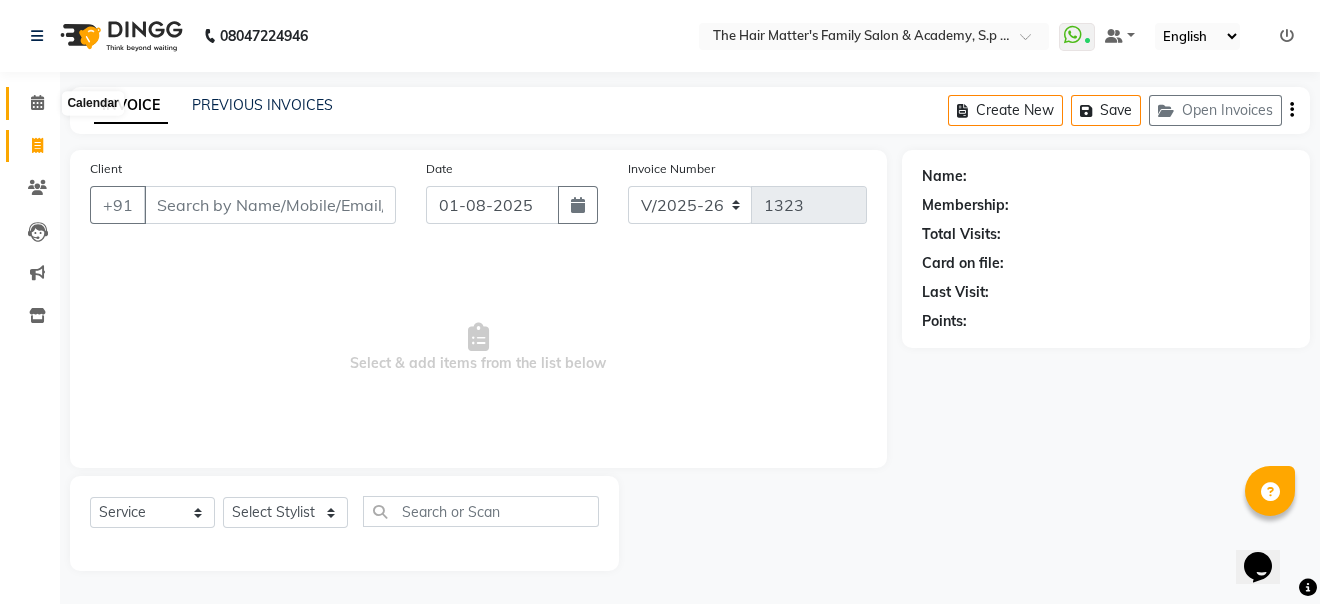 click 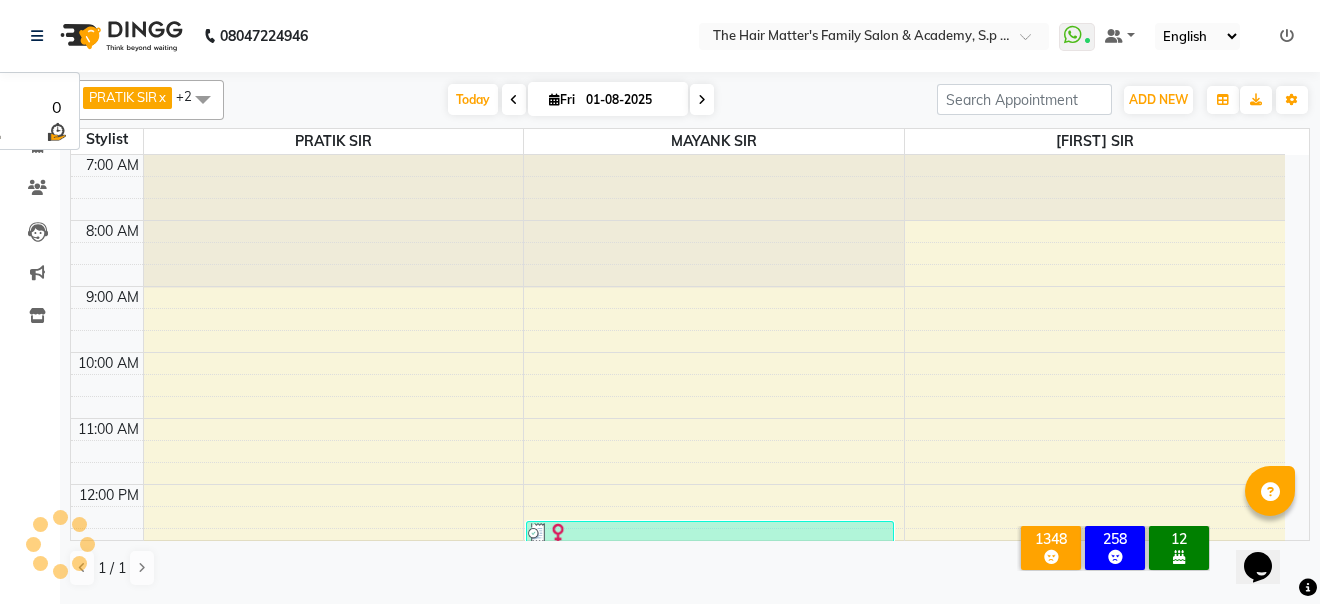 scroll, scrollTop: 0, scrollLeft: 0, axis: both 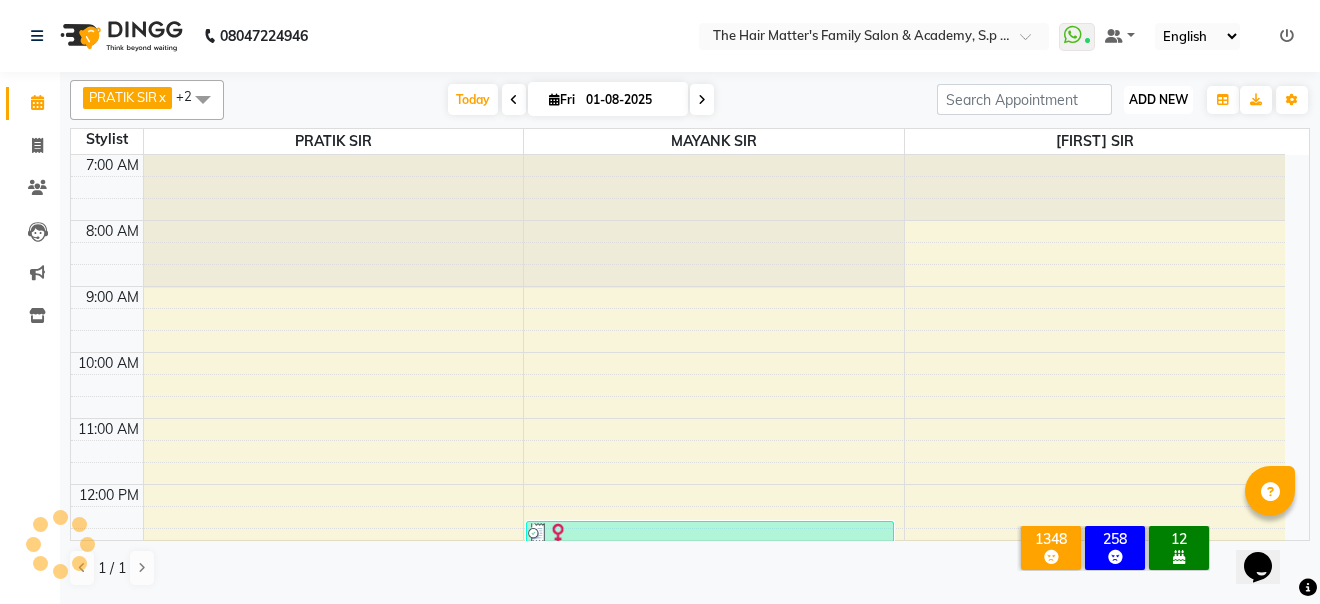 click on "ADD NEW Toggle Dropdown" at bounding box center [1158, 100] 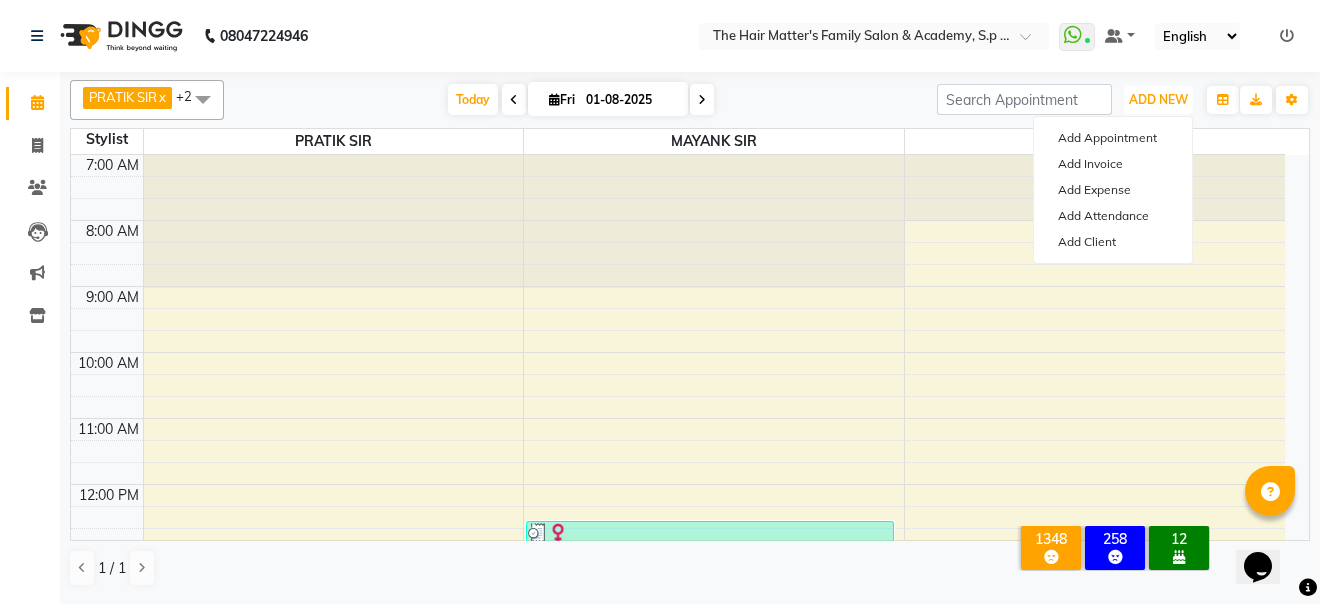 type 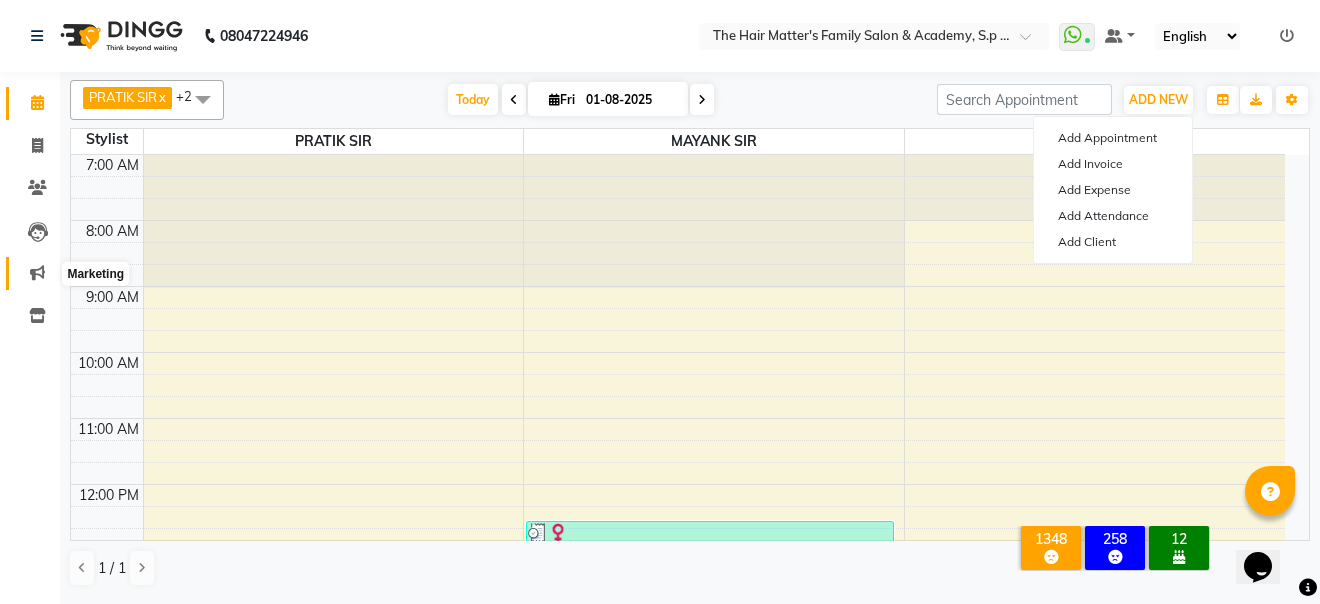 click 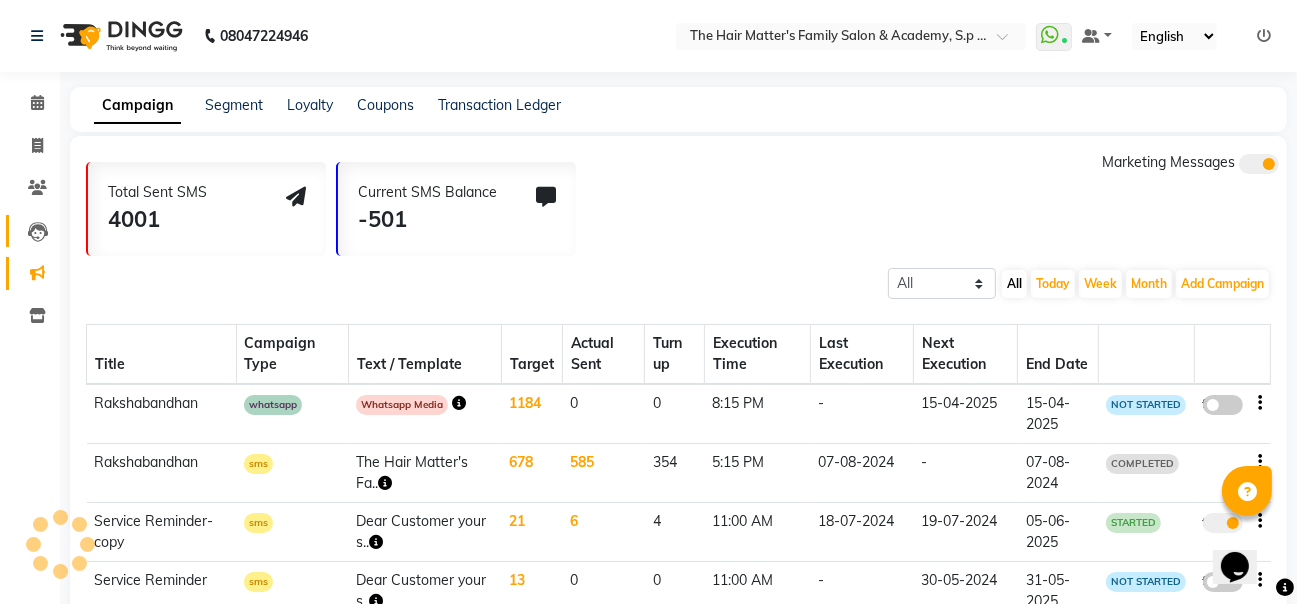 click on "Leads" 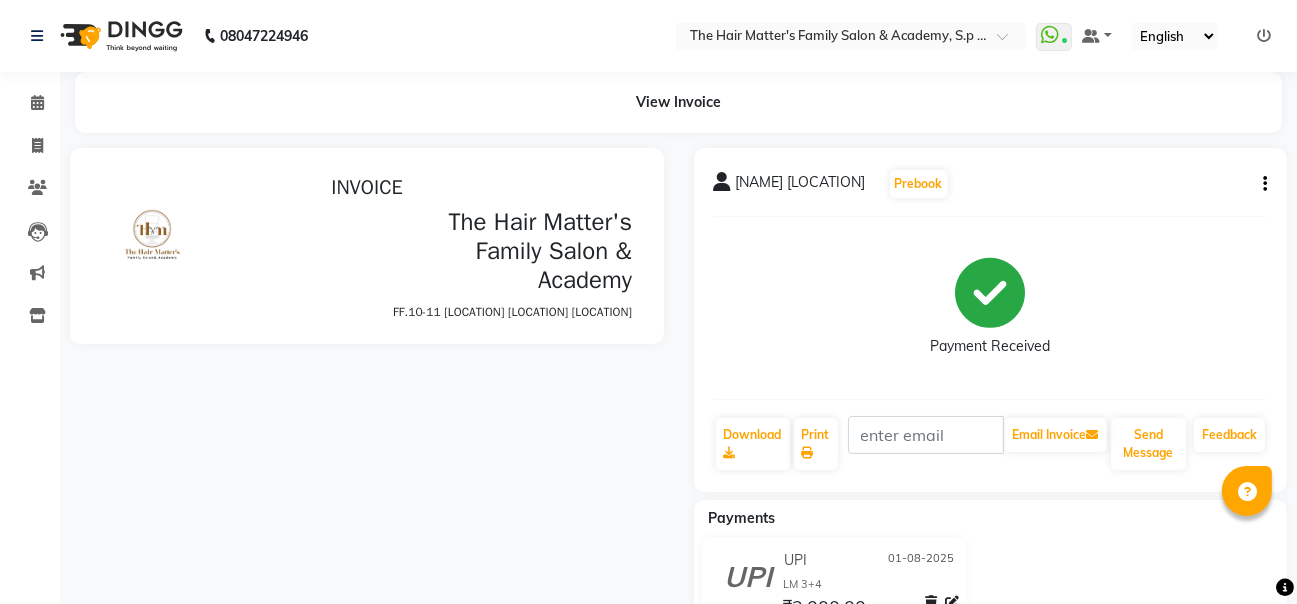 scroll, scrollTop: 0, scrollLeft: 0, axis: both 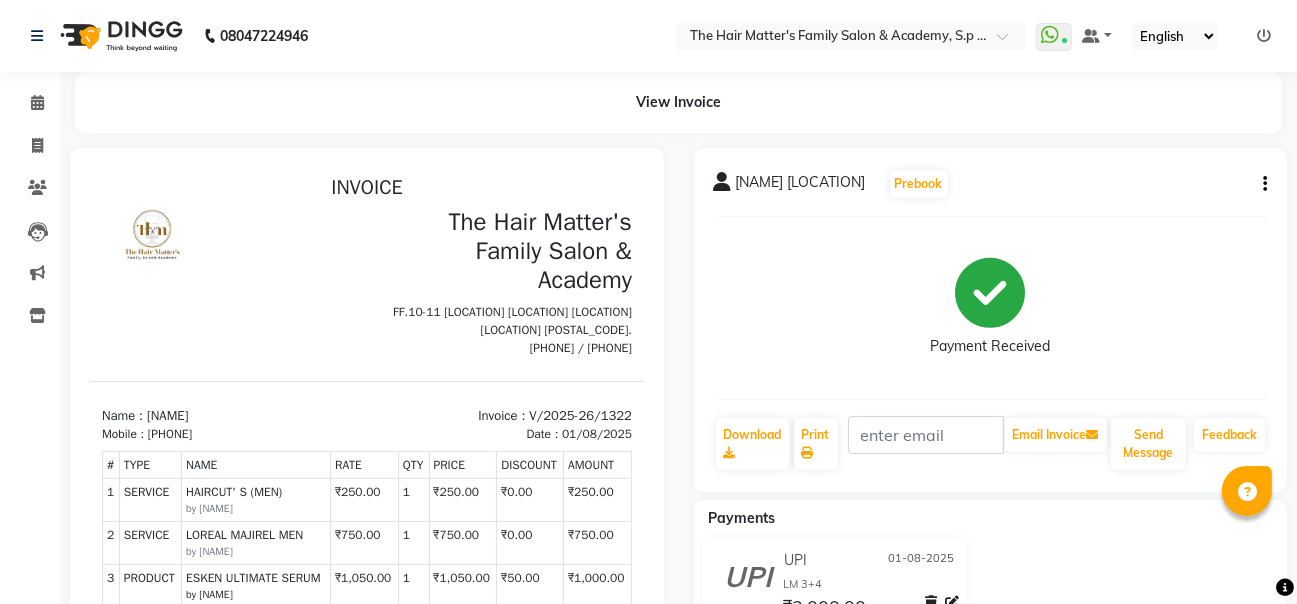 click on "[NAME] [LOCATION] Prebook Payment Received Download Print Email Invoice Send Message Feedback" 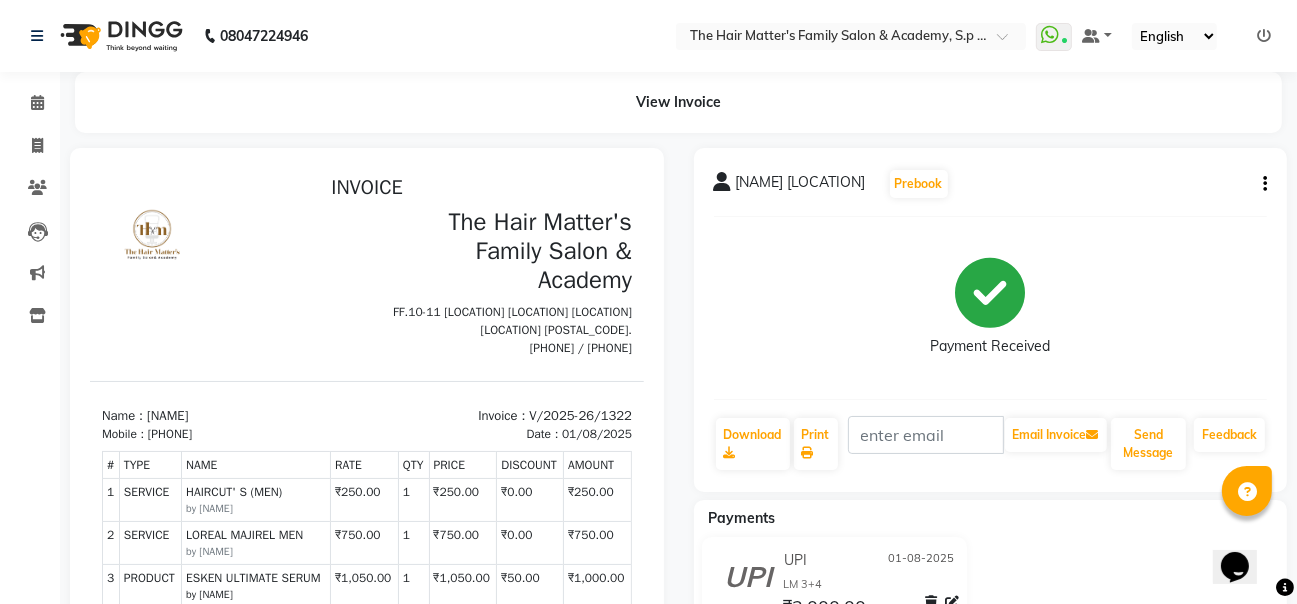 scroll, scrollTop: 0, scrollLeft: 0, axis: both 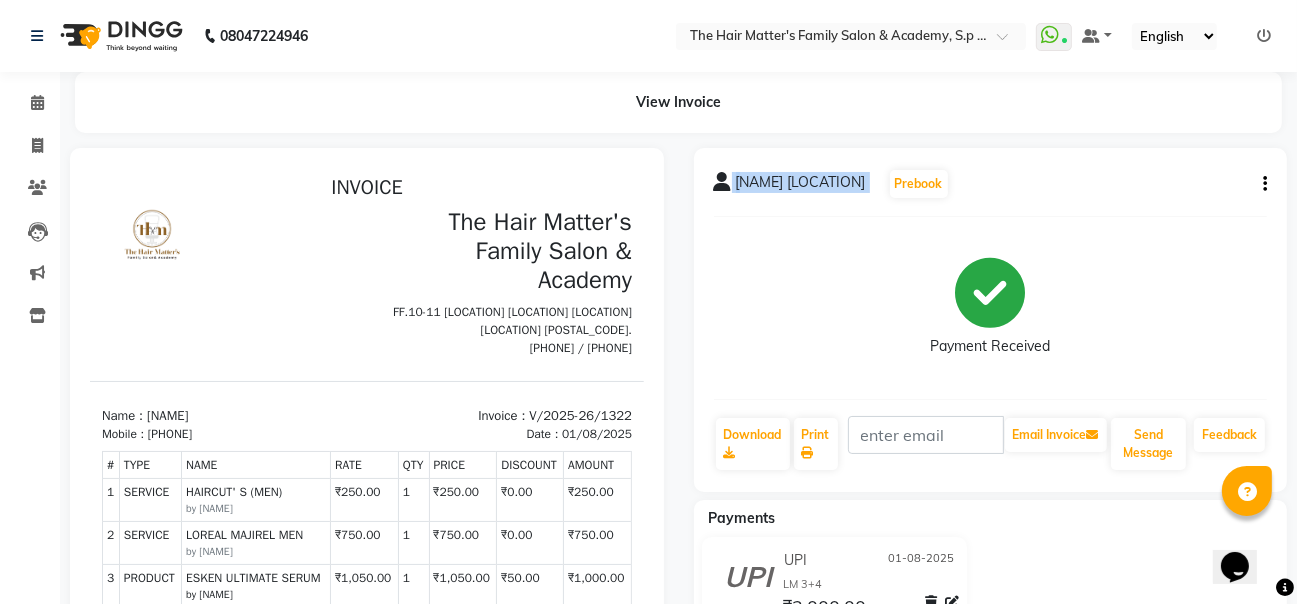 drag, startPoint x: 1270, startPoint y: 182, endPoint x: 1257, endPoint y: 182, distance: 13 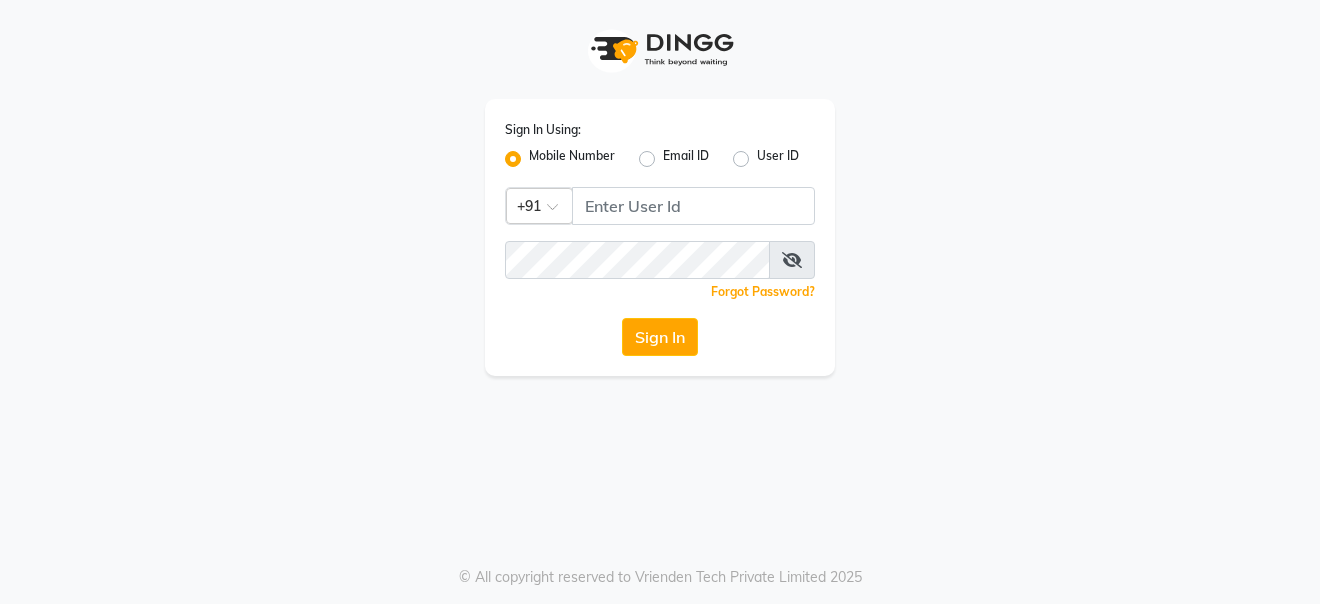 scroll, scrollTop: 0, scrollLeft: 0, axis: both 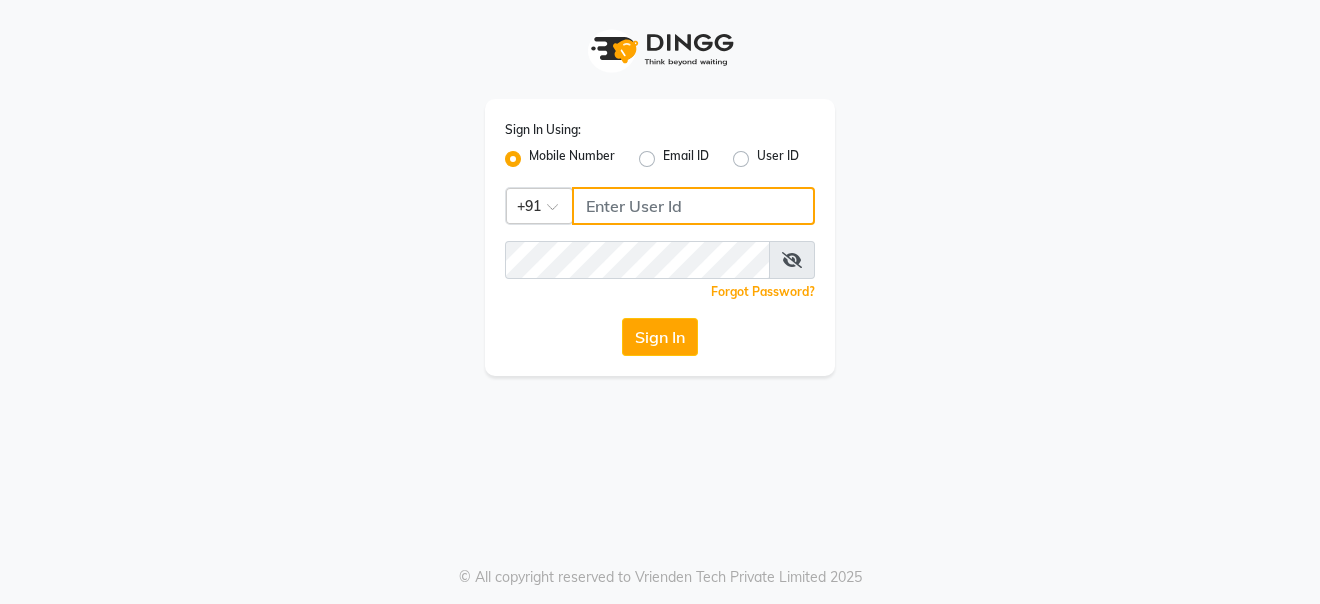 click 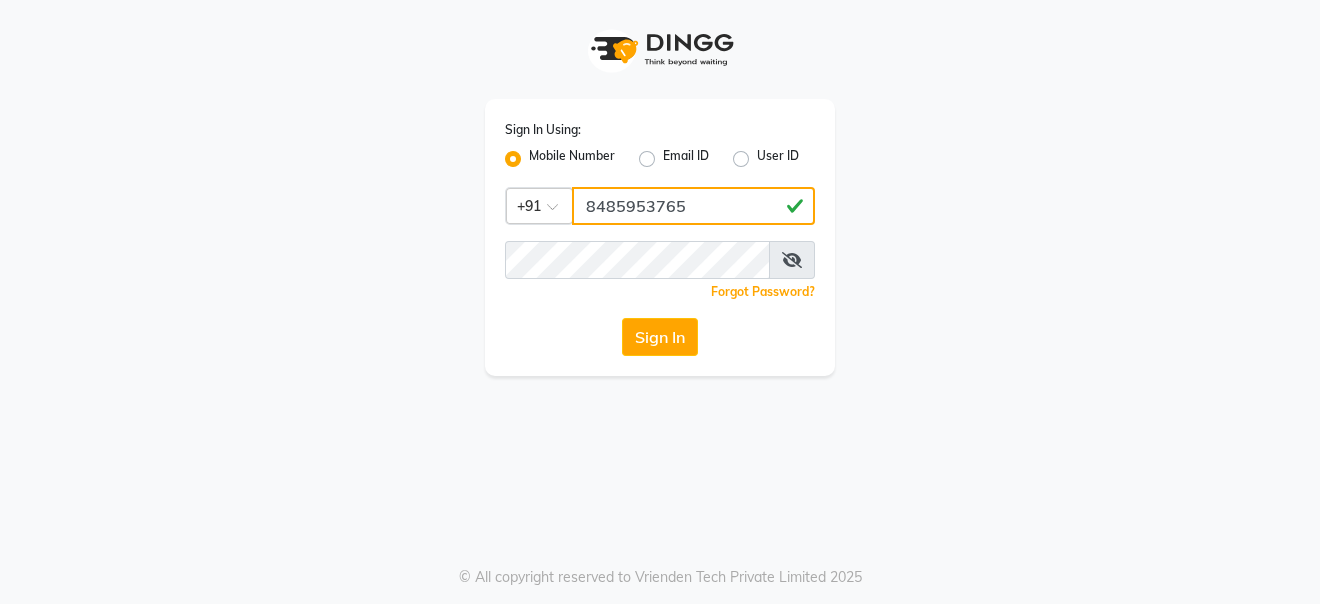 type on "8485953765" 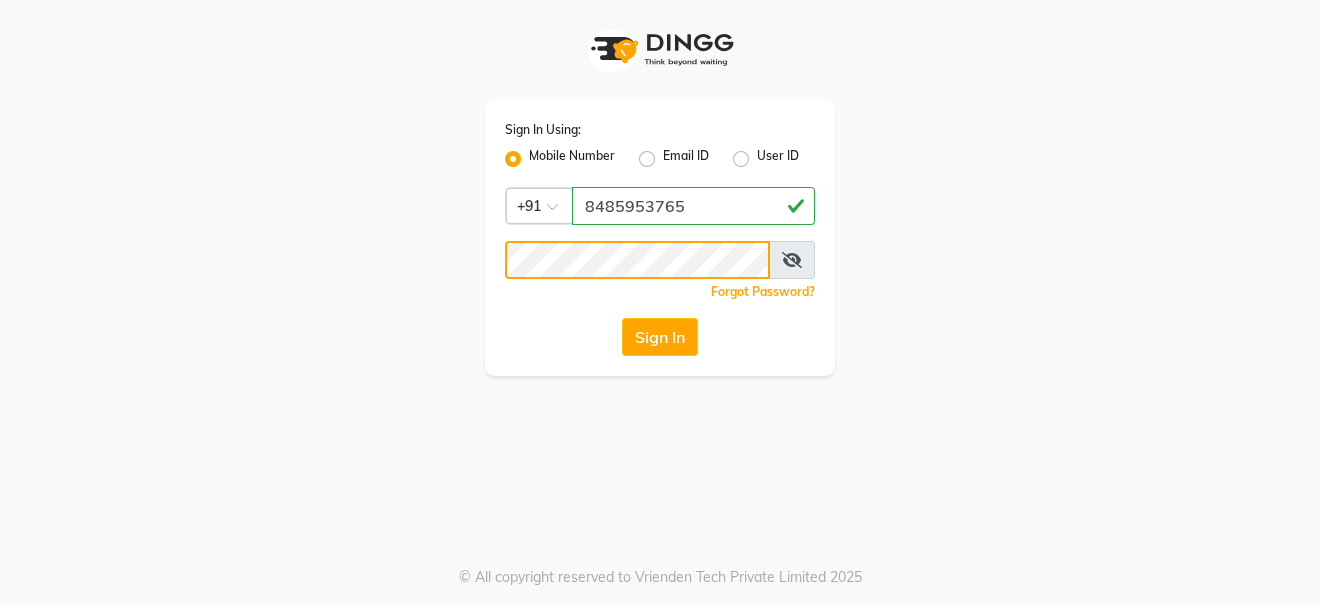 click on "Sign In" 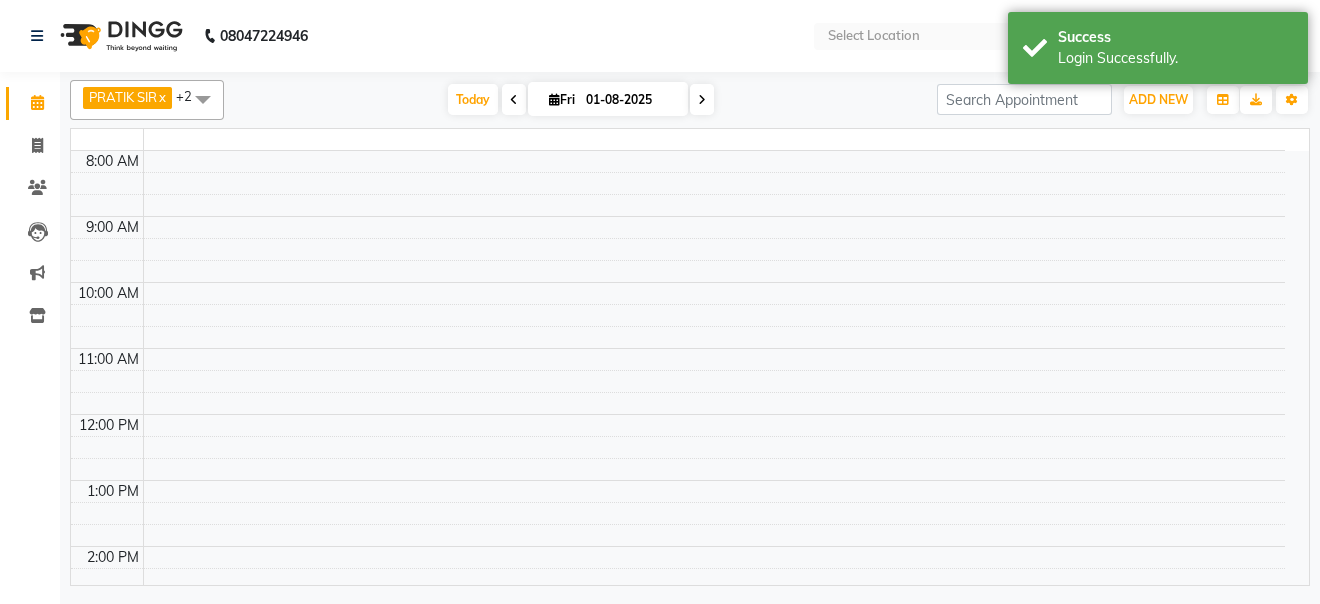 select on "en" 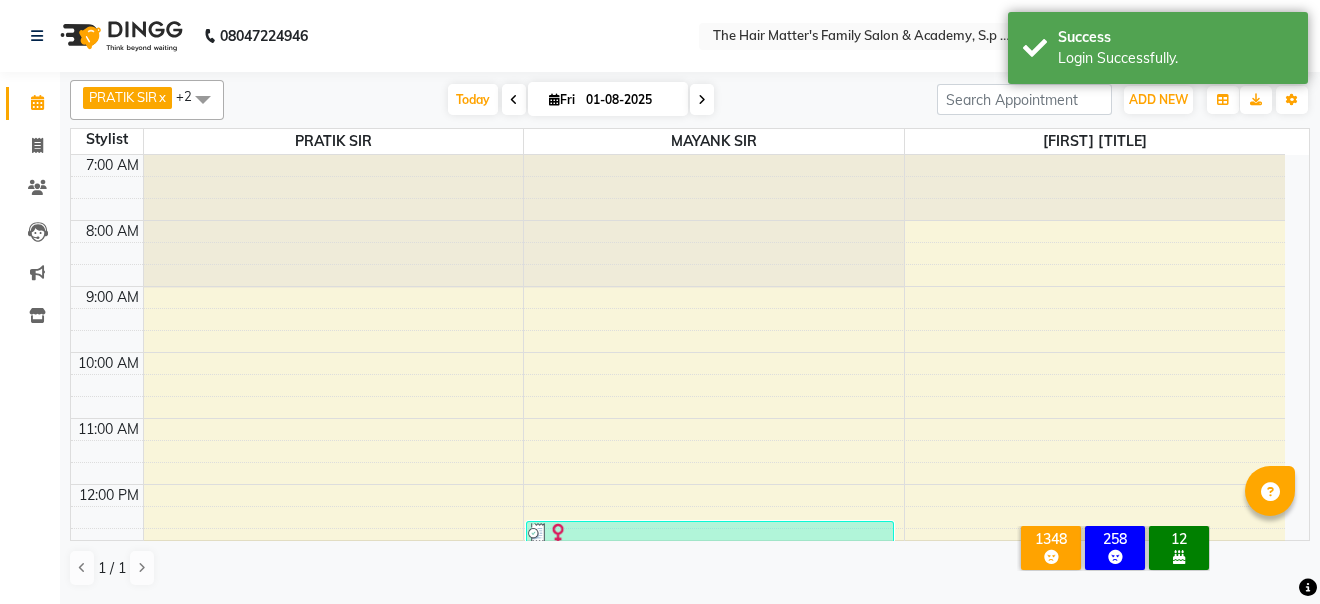 scroll, scrollTop: 0, scrollLeft: 0, axis: both 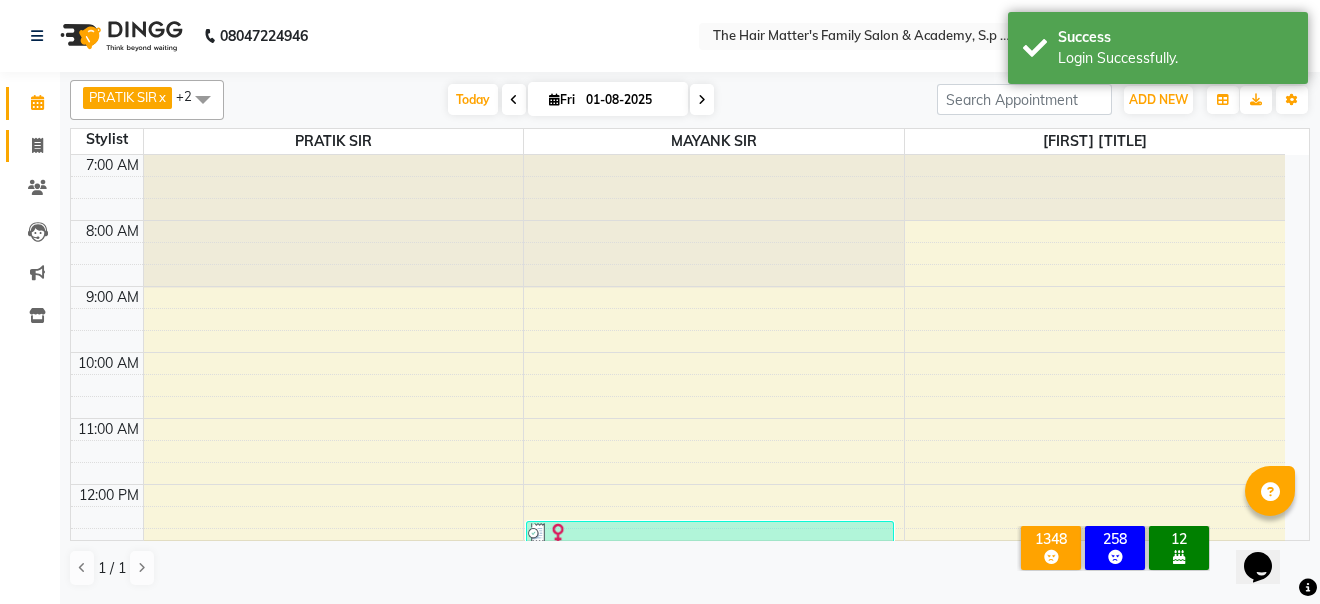click 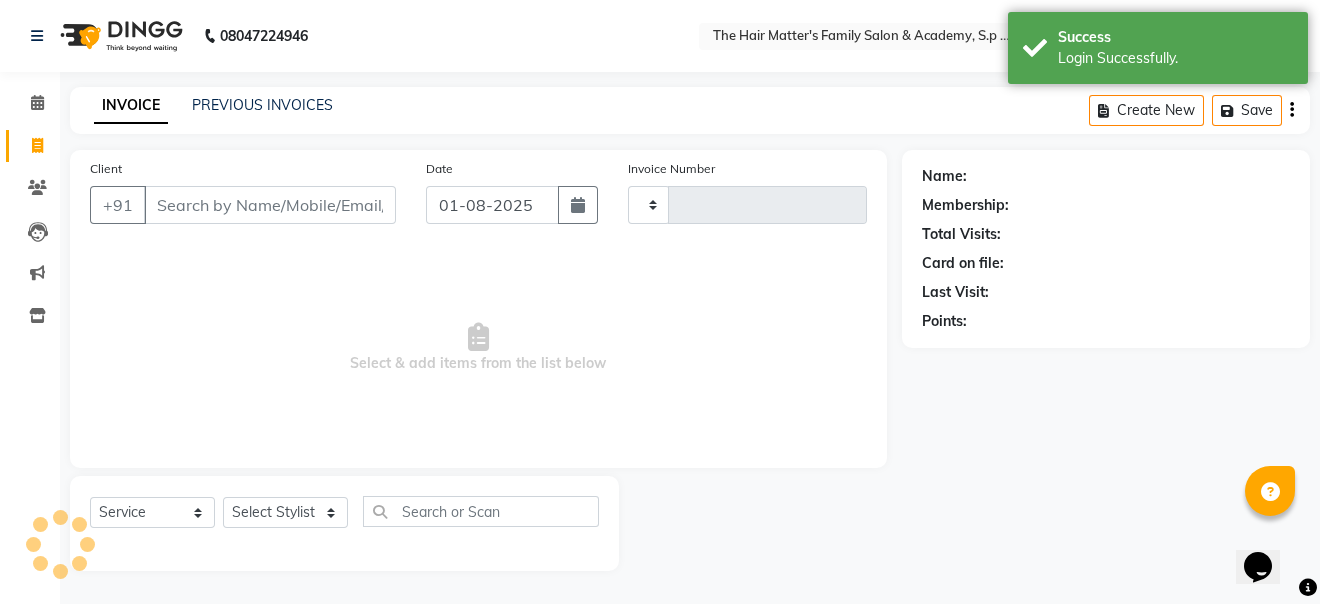 click on "INVOICE PREVIOUS INVOICES Create New   Save" 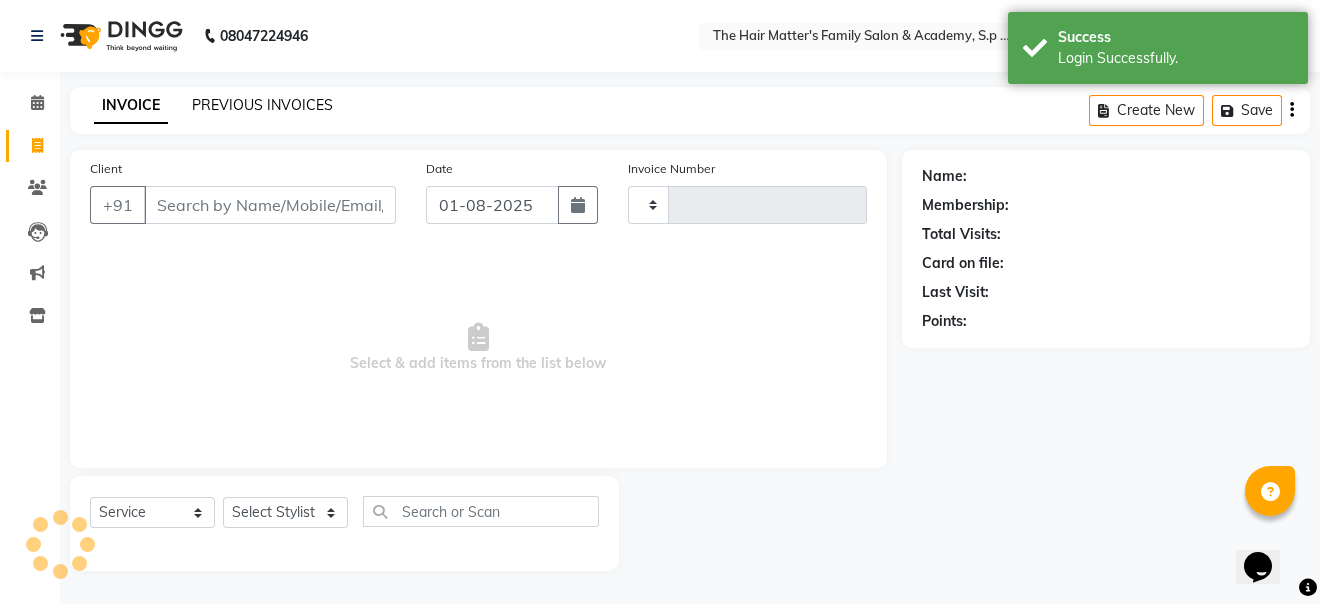 click on "PREVIOUS INVOICES" 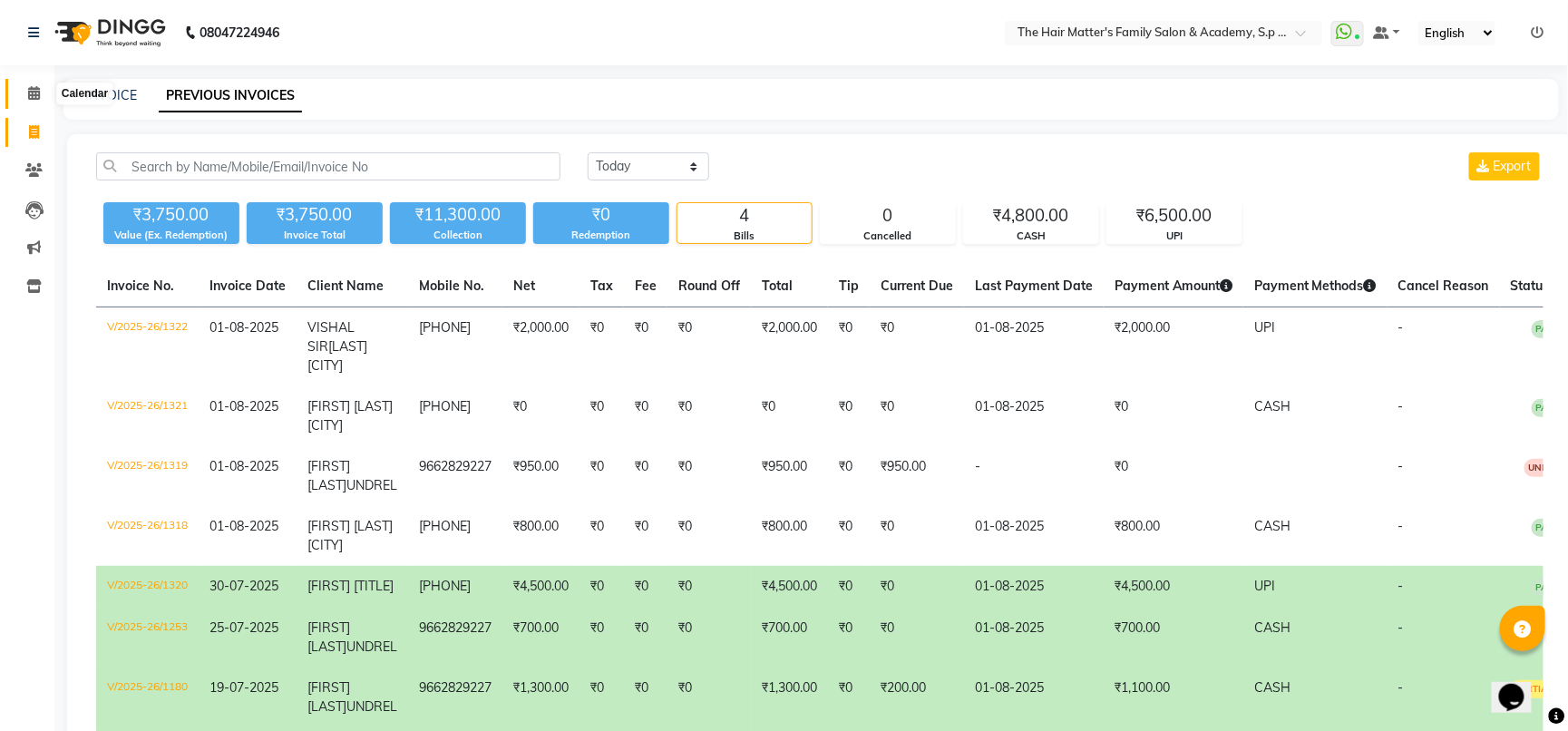 click 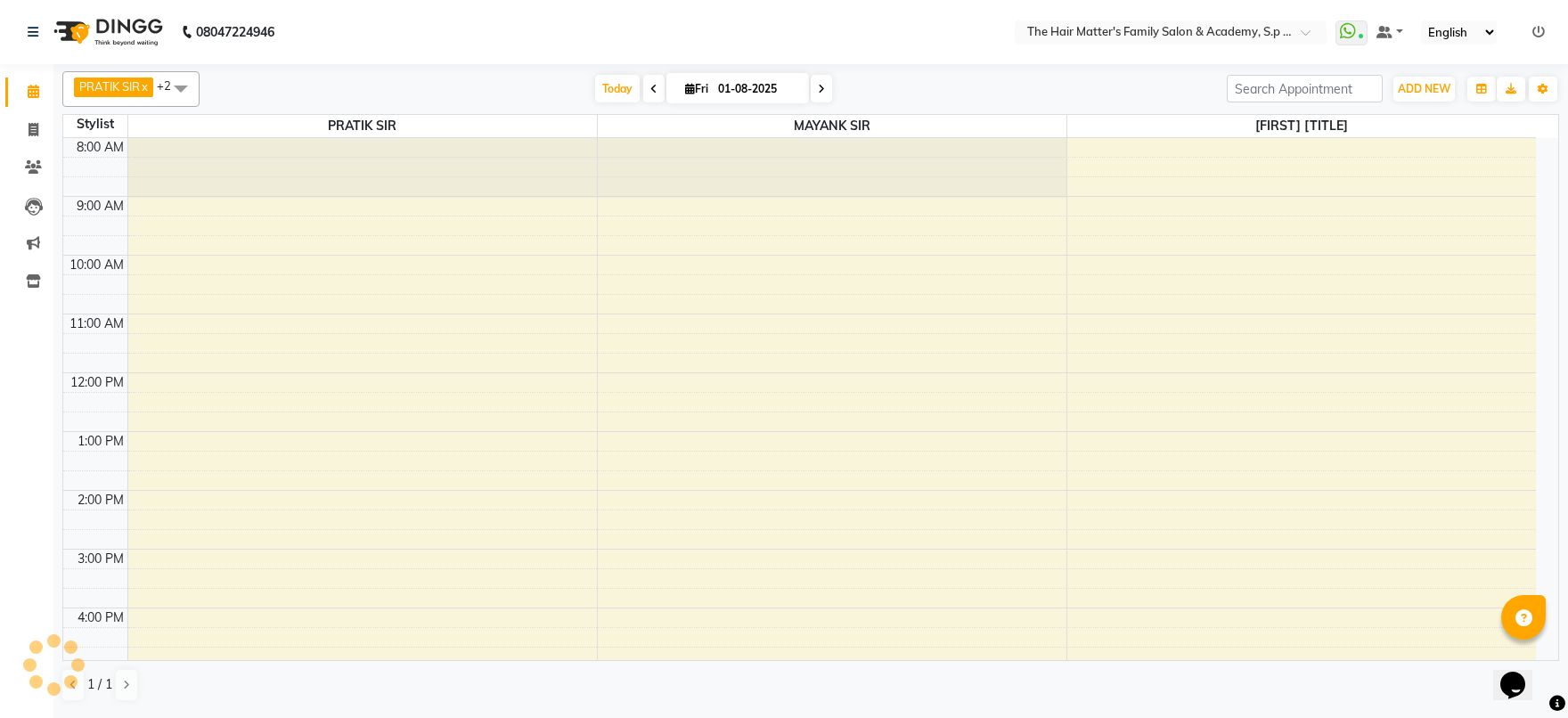 scroll, scrollTop: 0, scrollLeft: 0, axis: both 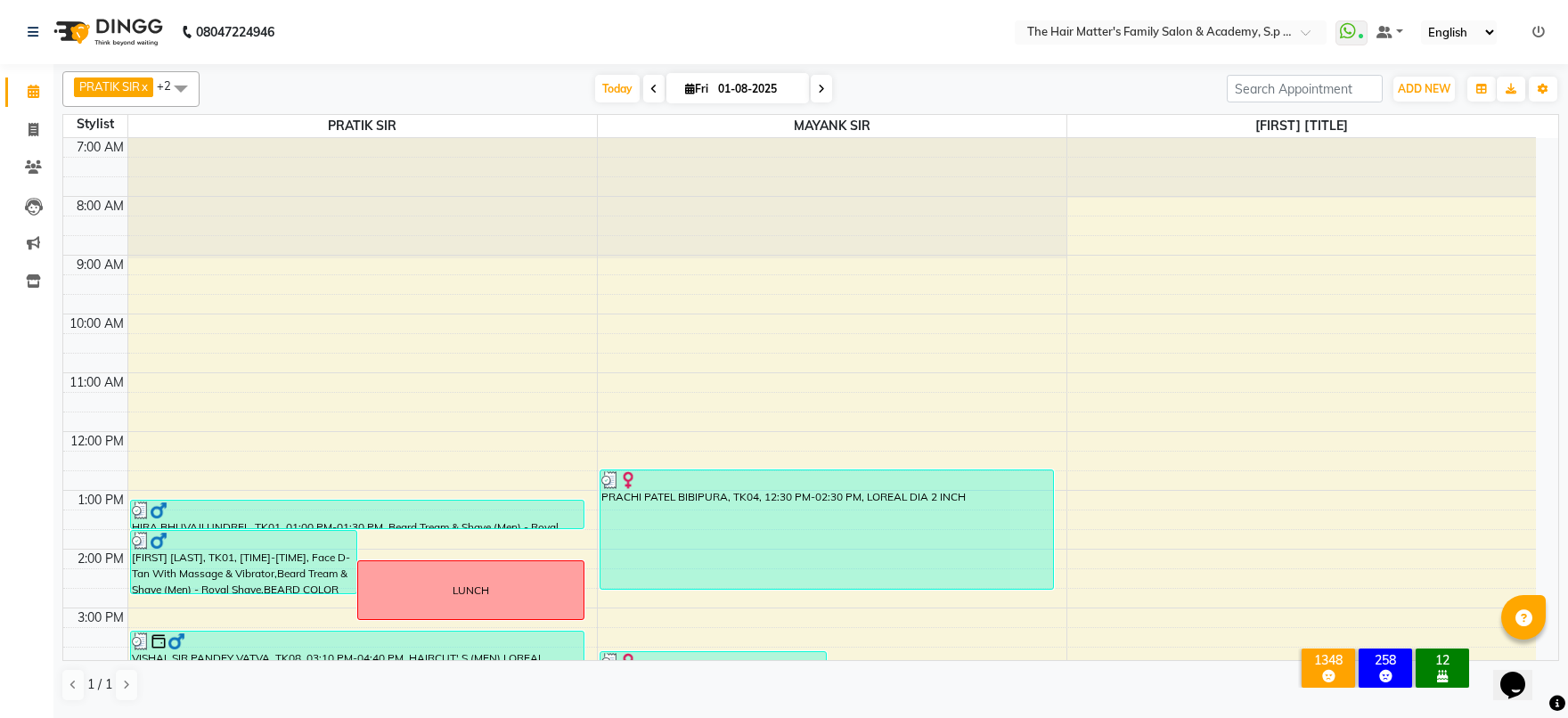 click on "WhatsApp Status  ✕ Status:  Connected Most Recent Message: 01-08-2025     04:42 PM Recent Service Activity: 01-08-2025     04:46 PM Default Panel My Panel English ENGLISH Español العربية मराठी हिंदी ગુજરાતી தமிழ் 中文 Notifications nothing to show" at bounding box center [1171, 32] 